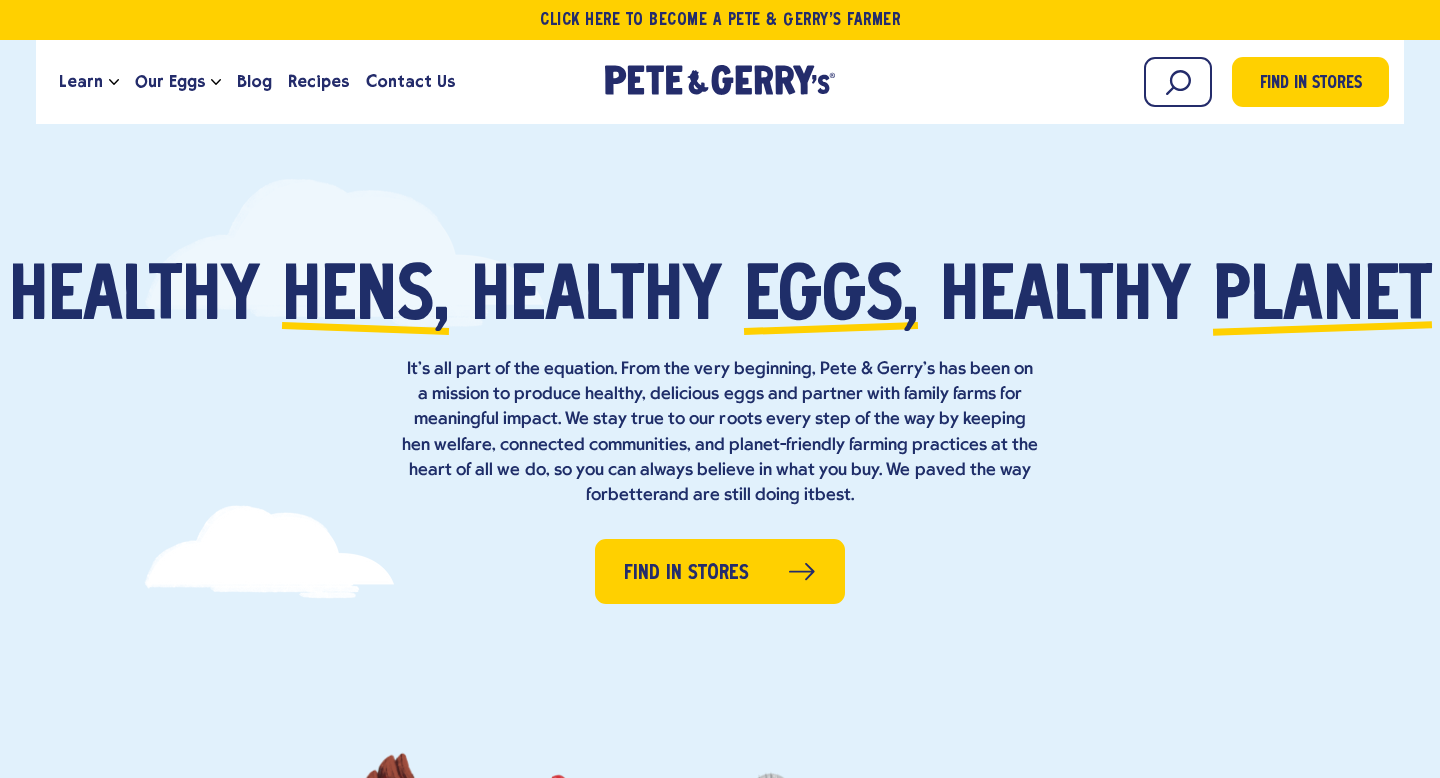 scroll, scrollTop: 0, scrollLeft: 0, axis: both 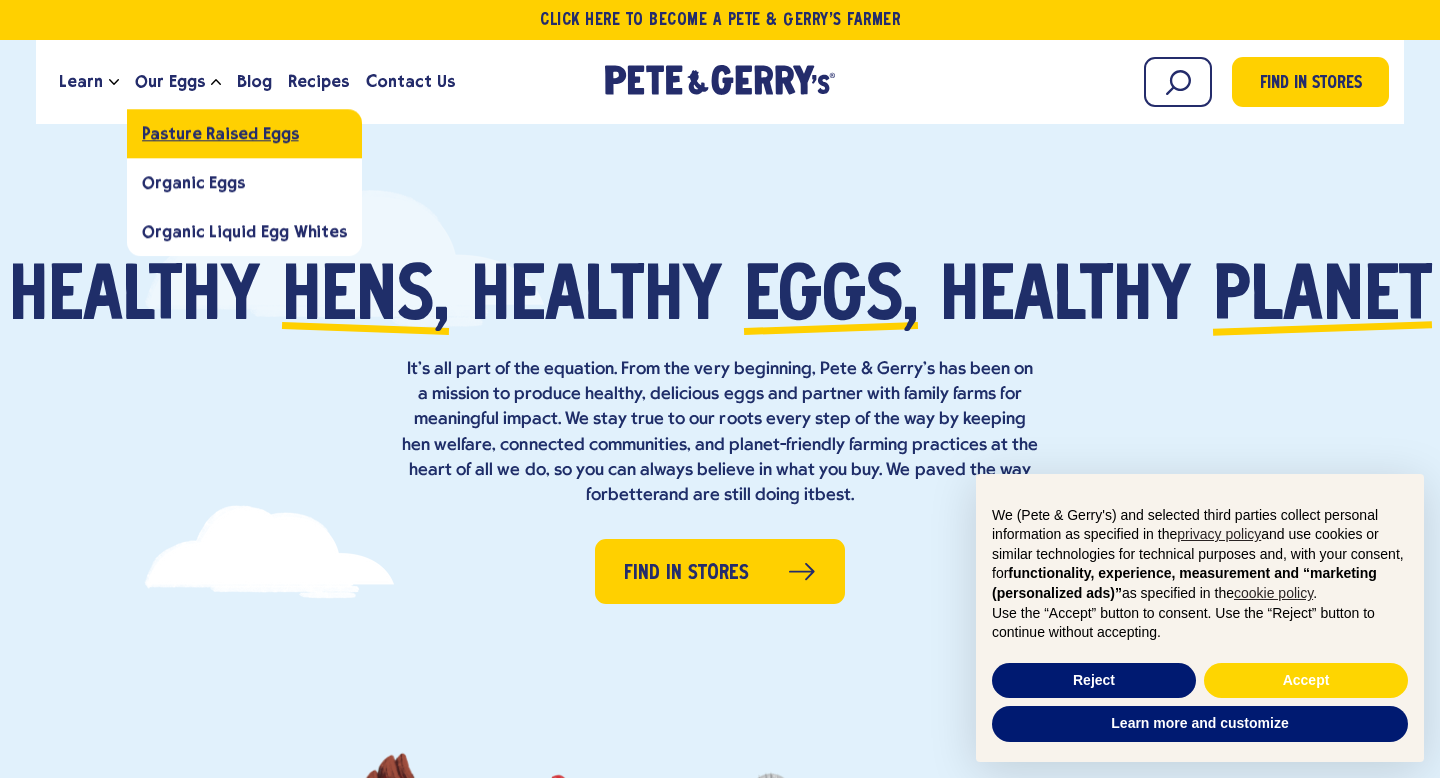 click on "Pasture Raised Eggs" at bounding box center (244, 133) 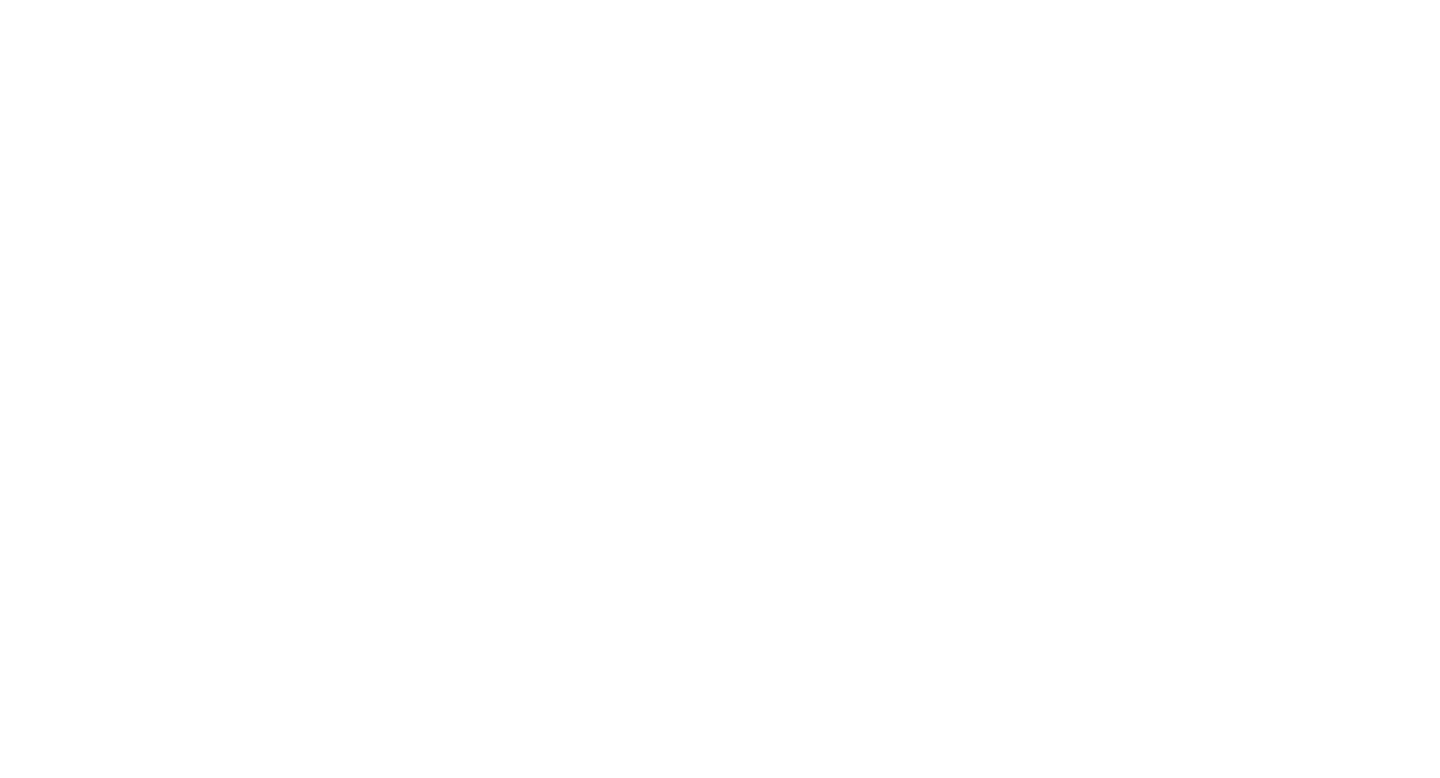 scroll, scrollTop: 0, scrollLeft: 0, axis: both 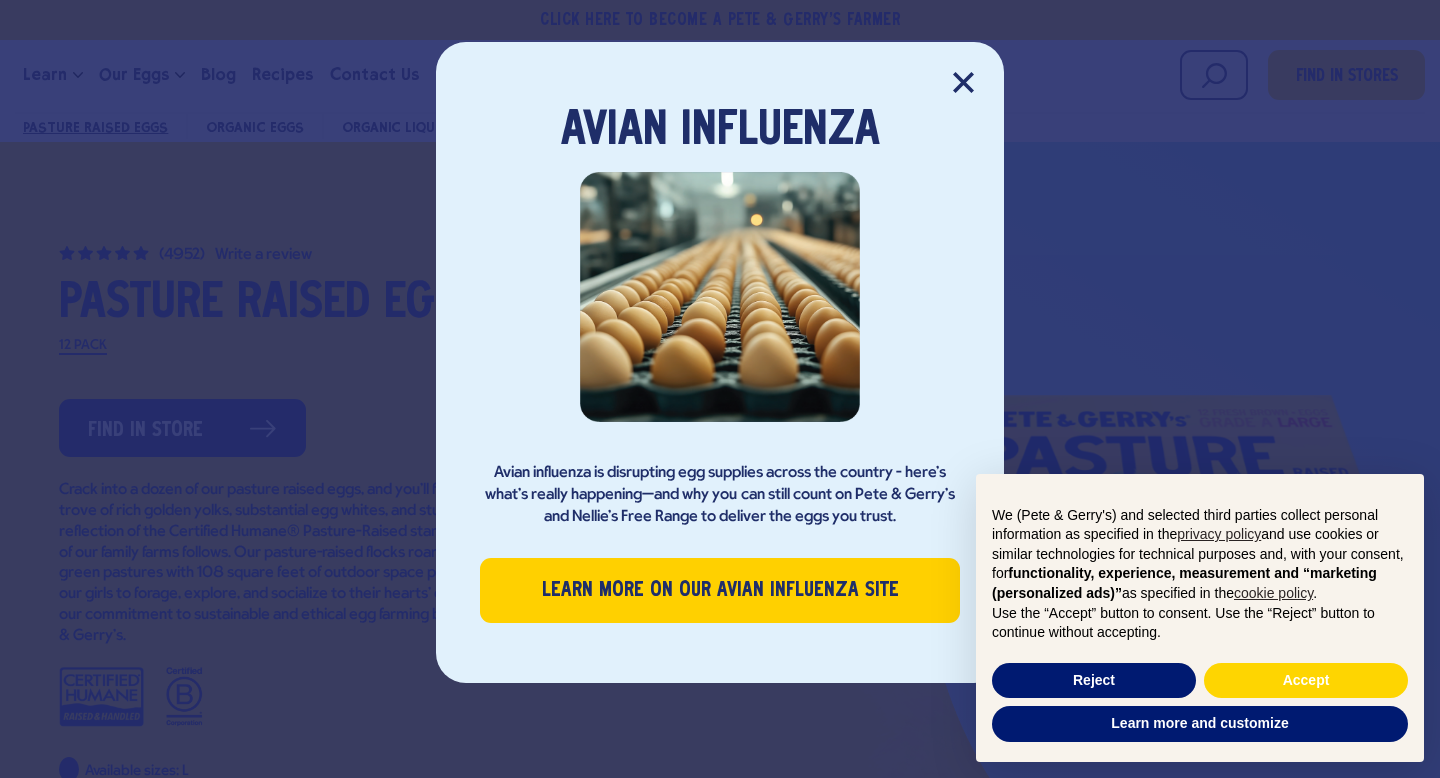 click on "Avian Influenza
Avian influenza is disrupting egg supplies across the country - here's what's really happening—and why you can still count on Pete & Gerry's and Nellie’s Free Range to deliver the eggs you trust.
Learn More on our Avian Influenza site" at bounding box center [720, 389] 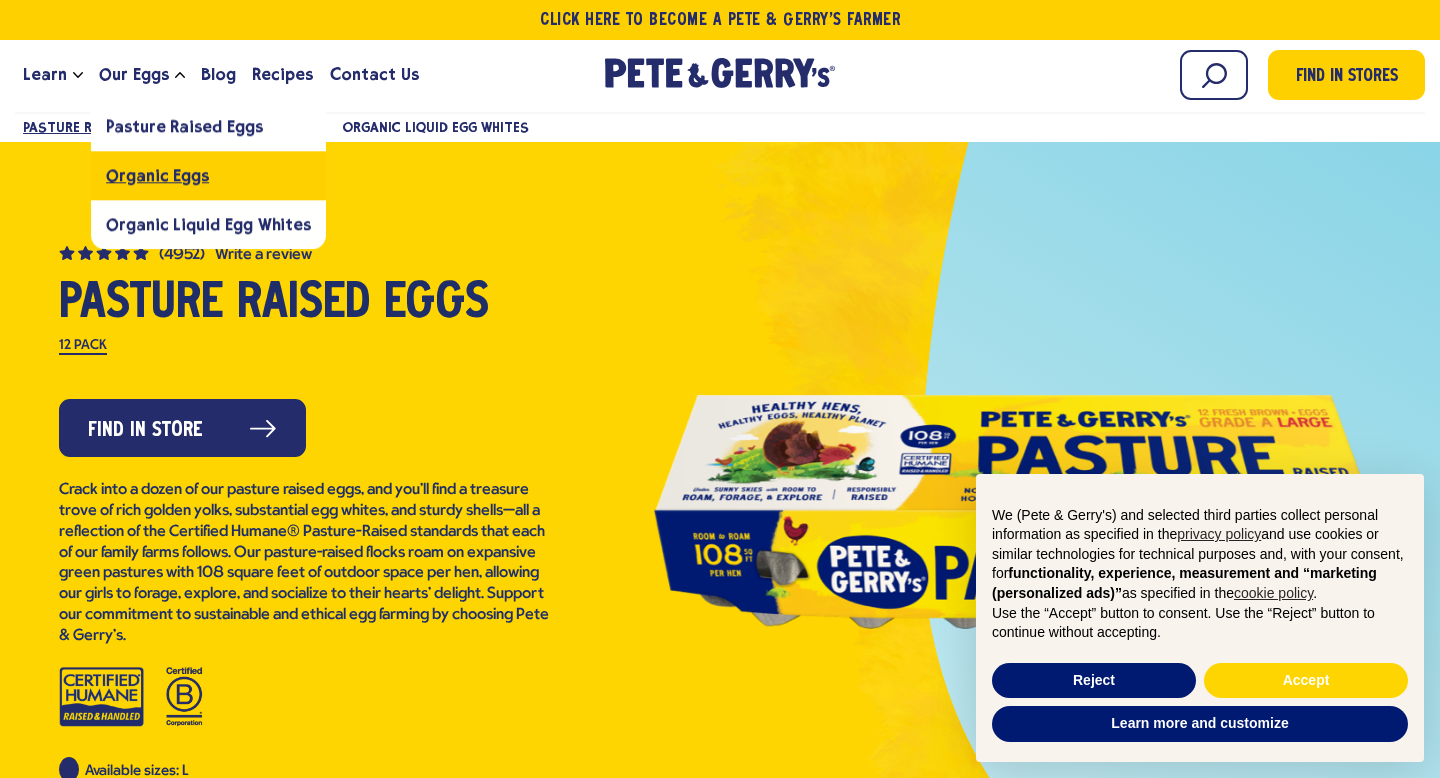 drag, startPoint x: 173, startPoint y: 180, endPoint x: 174, endPoint y: 164, distance: 16.03122 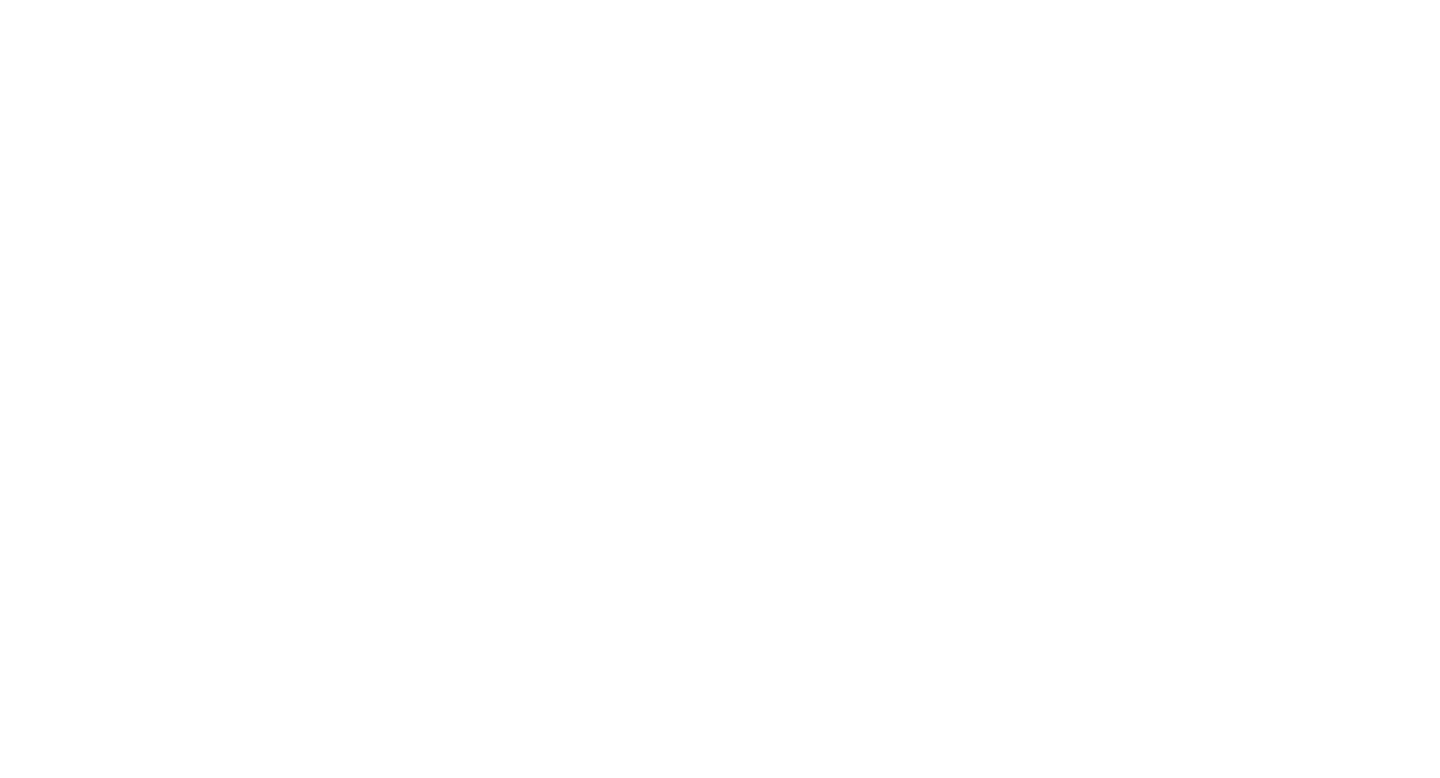 scroll, scrollTop: 0, scrollLeft: 0, axis: both 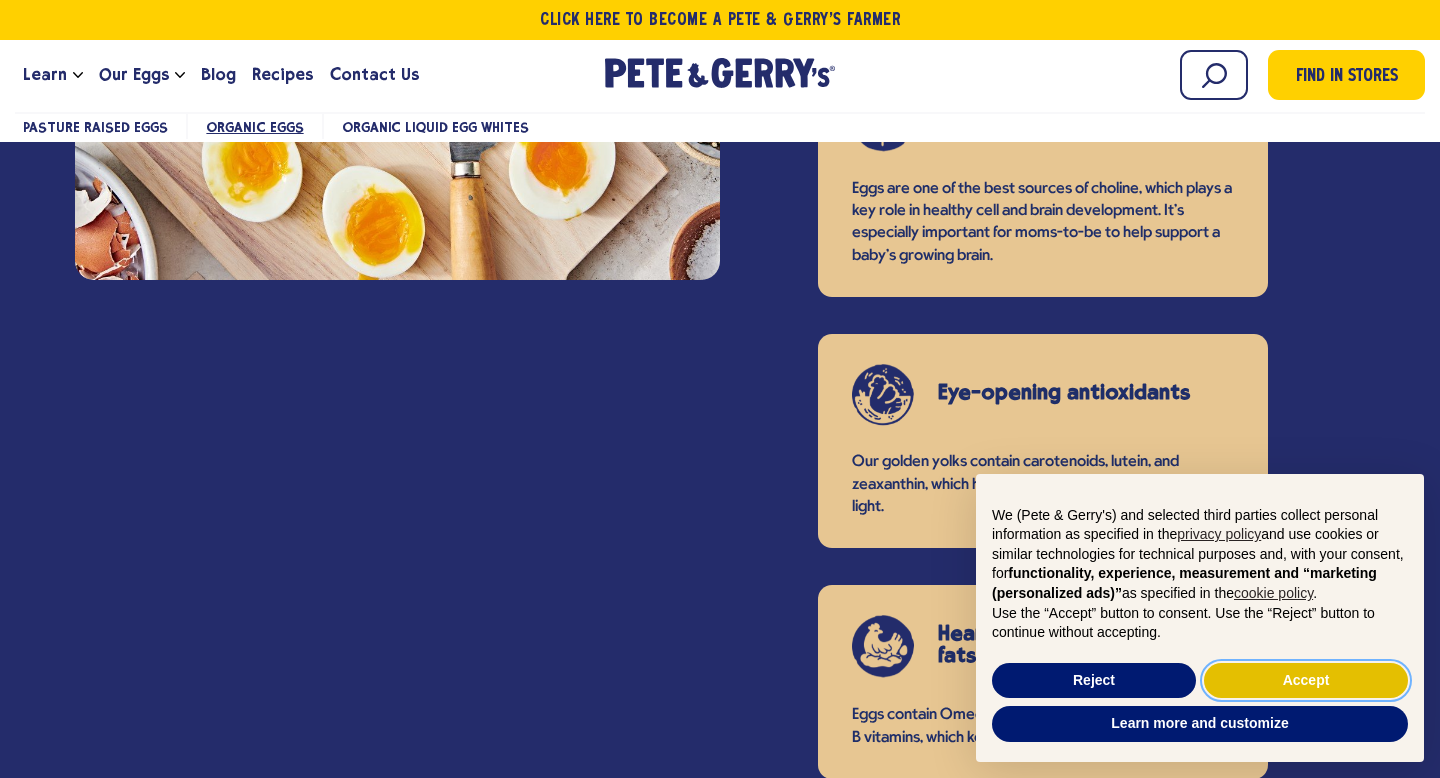 click on "Accept" at bounding box center [1306, 681] 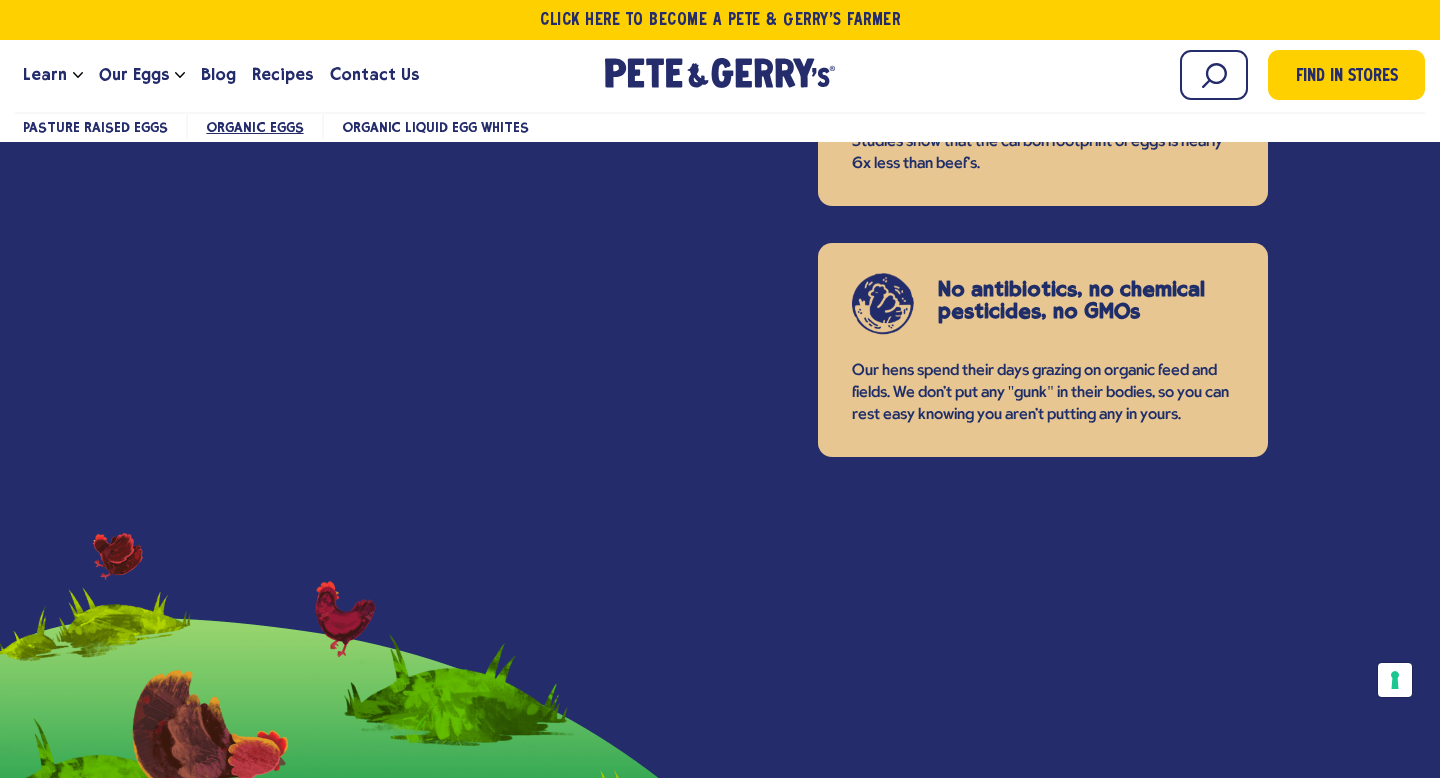 scroll, scrollTop: 2761, scrollLeft: 0, axis: vertical 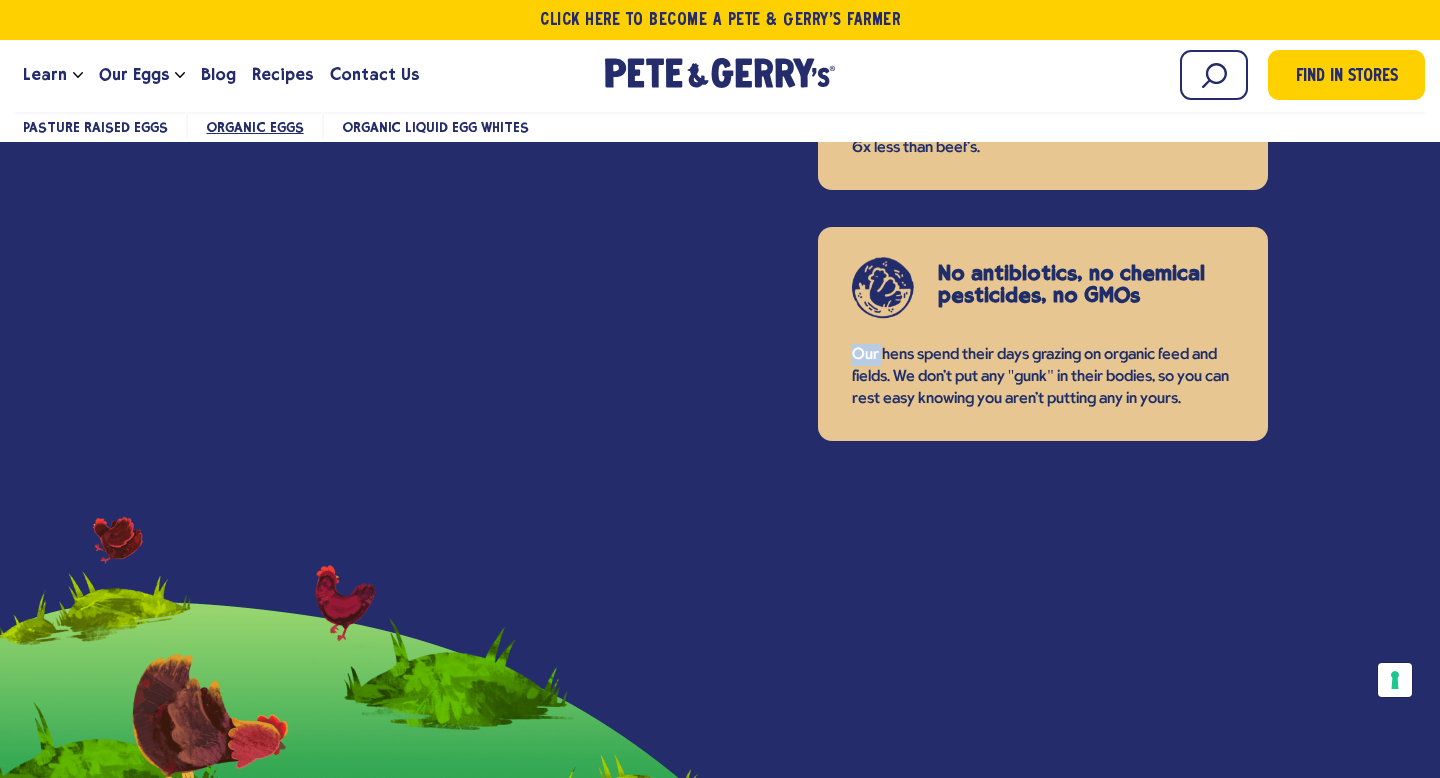drag, startPoint x: 834, startPoint y: 378, endPoint x: 884, endPoint y: 381, distance: 50.08992 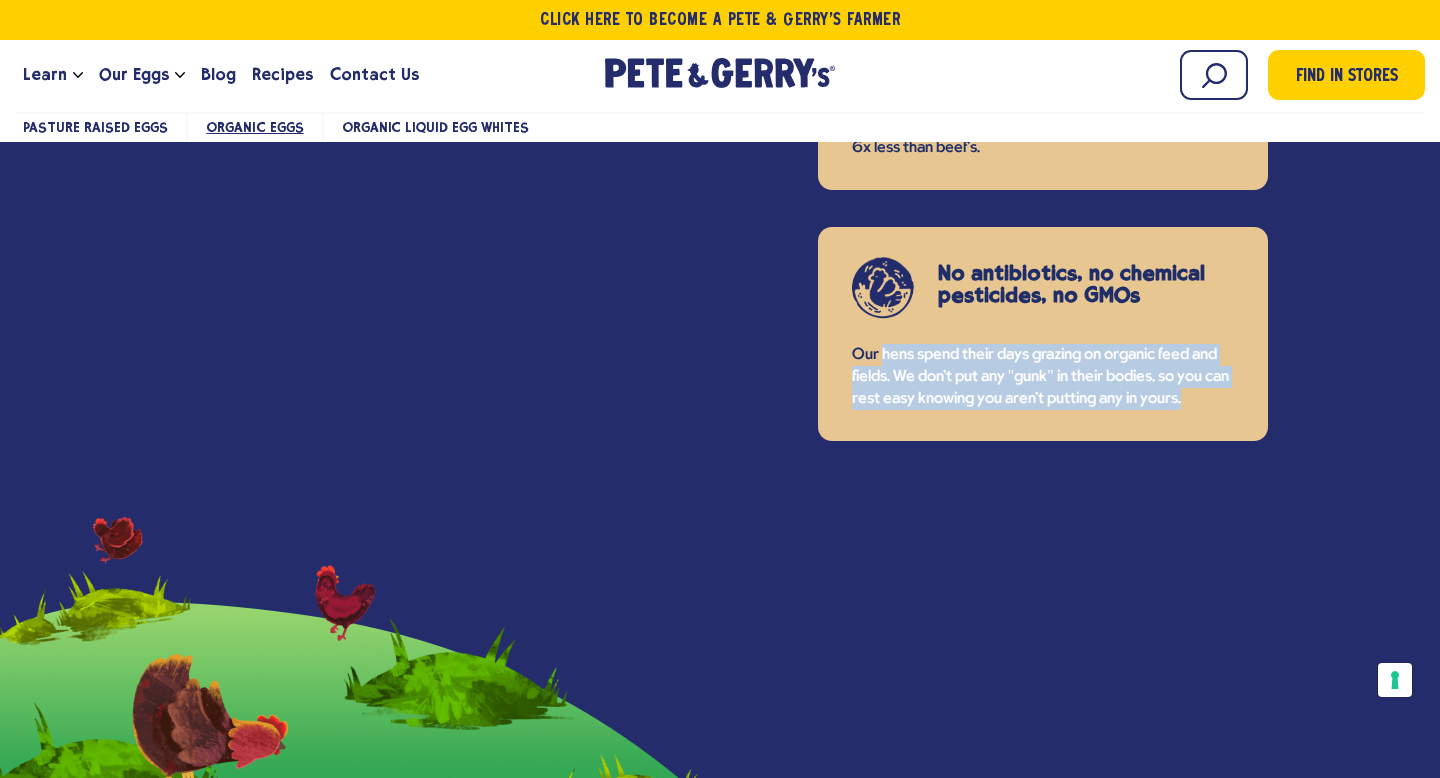 drag, startPoint x: 884, startPoint y: 381, endPoint x: 1065, endPoint y: 440, distance: 190.37332 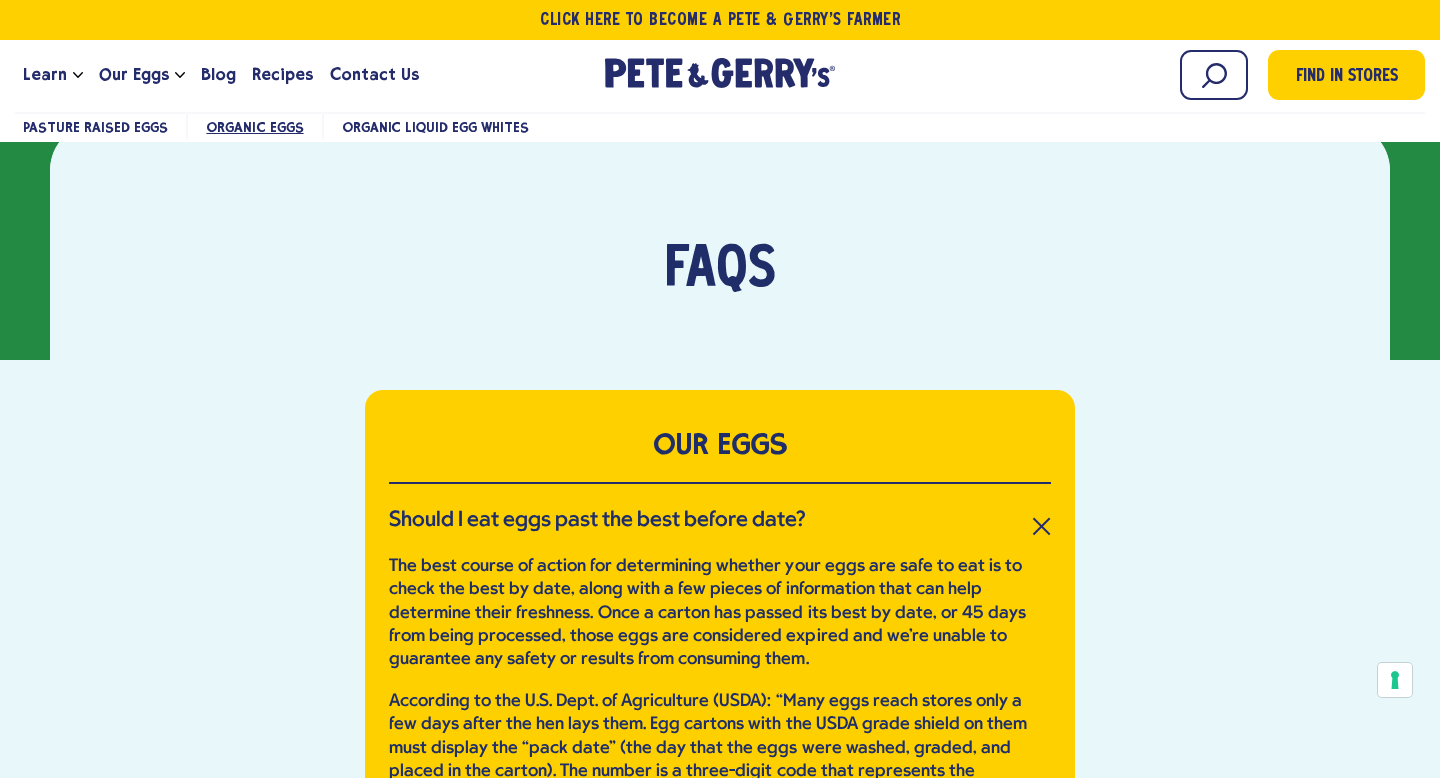 scroll, scrollTop: 4098, scrollLeft: 0, axis: vertical 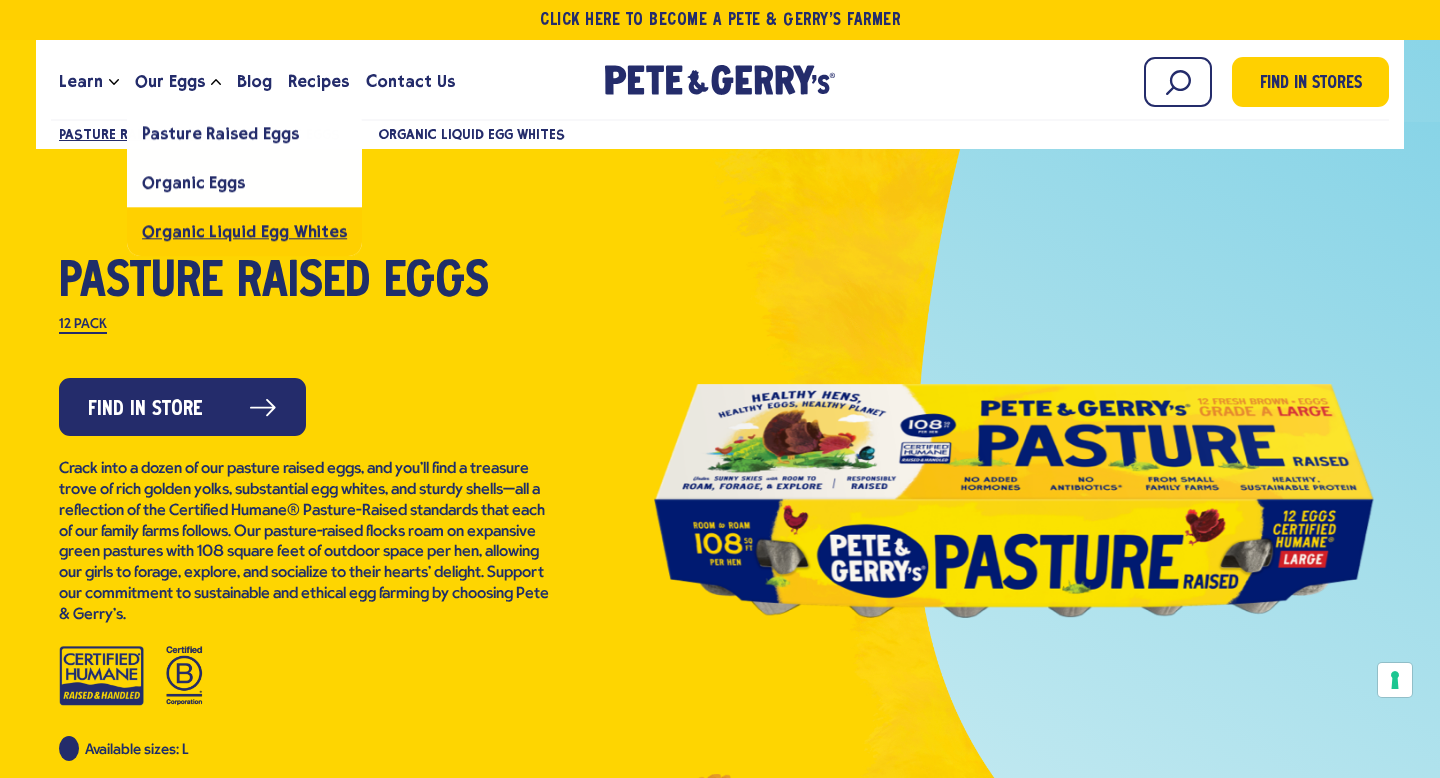 click on "Organic Liquid Egg Whites" at bounding box center (244, 231) 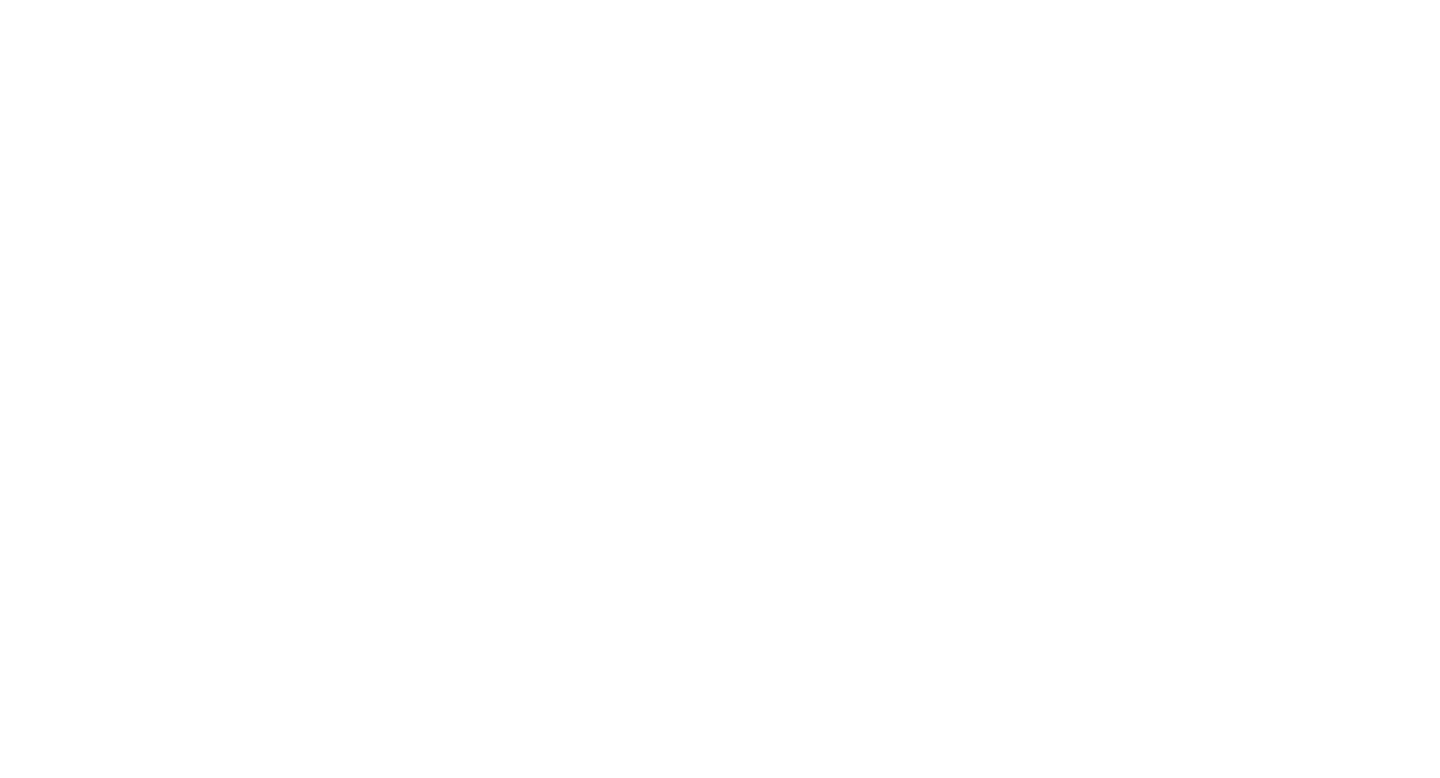 scroll, scrollTop: 0, scrollLeft: 0, axis: both 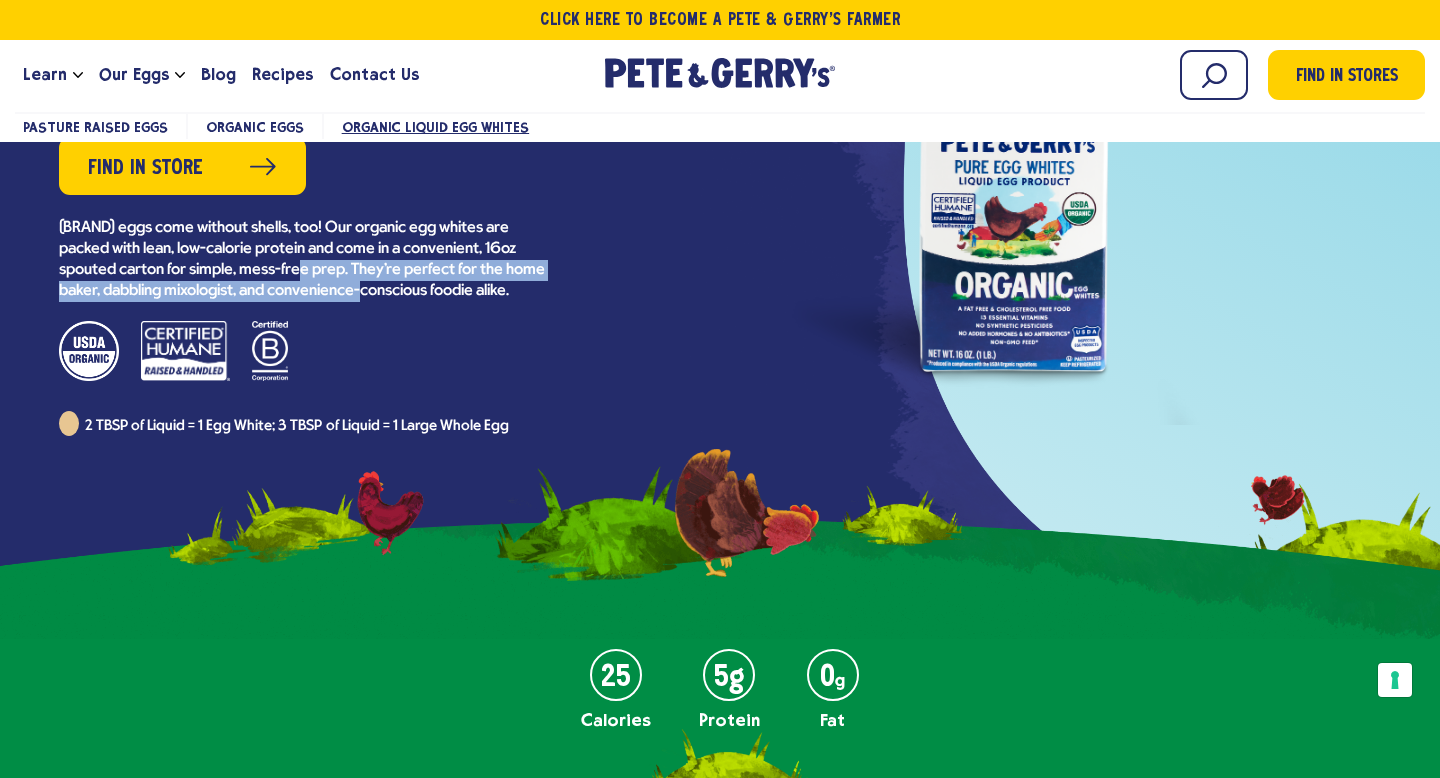 drag, startPoint x: 259, startPoint y: 265, endPoint x: 318, endPoint y: 290, distance: 64.07808 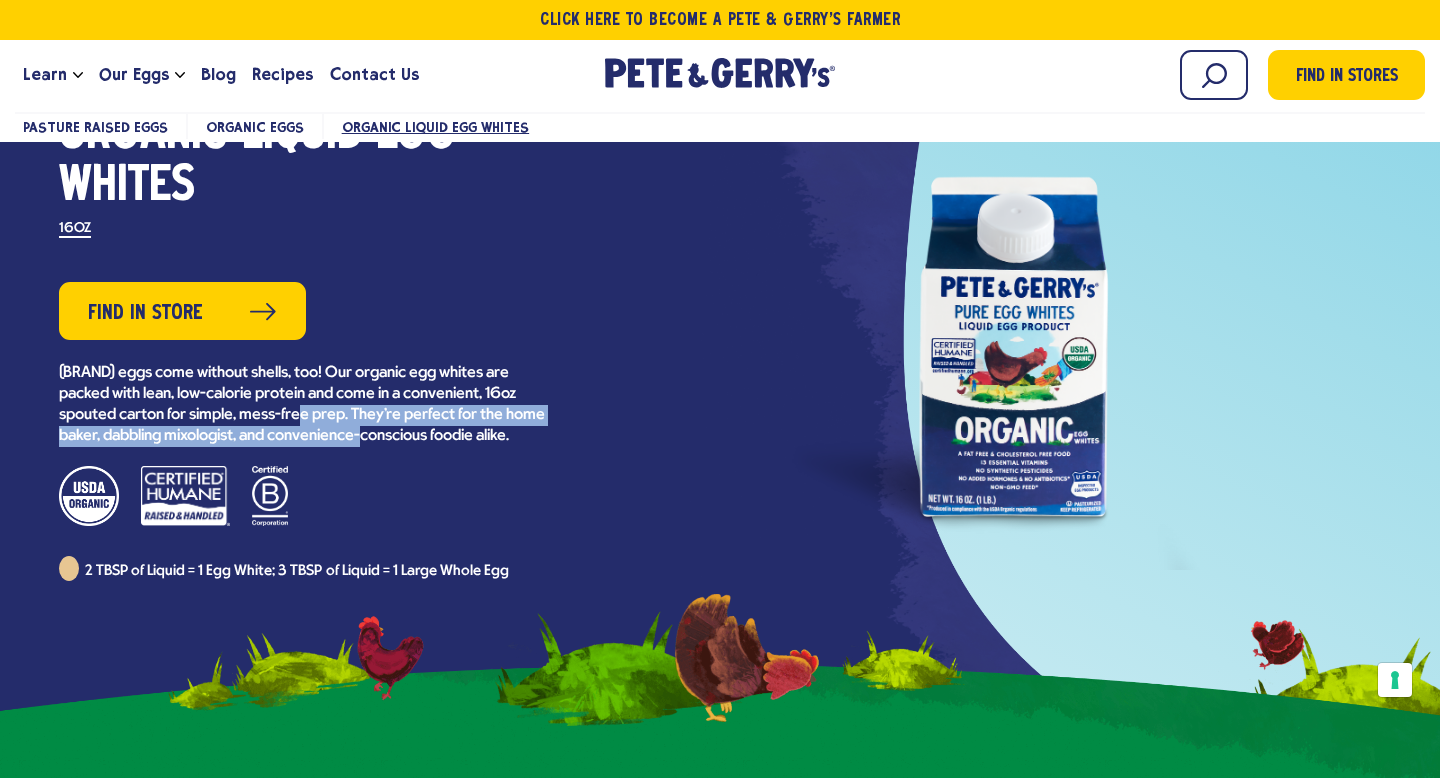 scroll, scrollTop: 118, scrollLeft: 0, axis: vertical 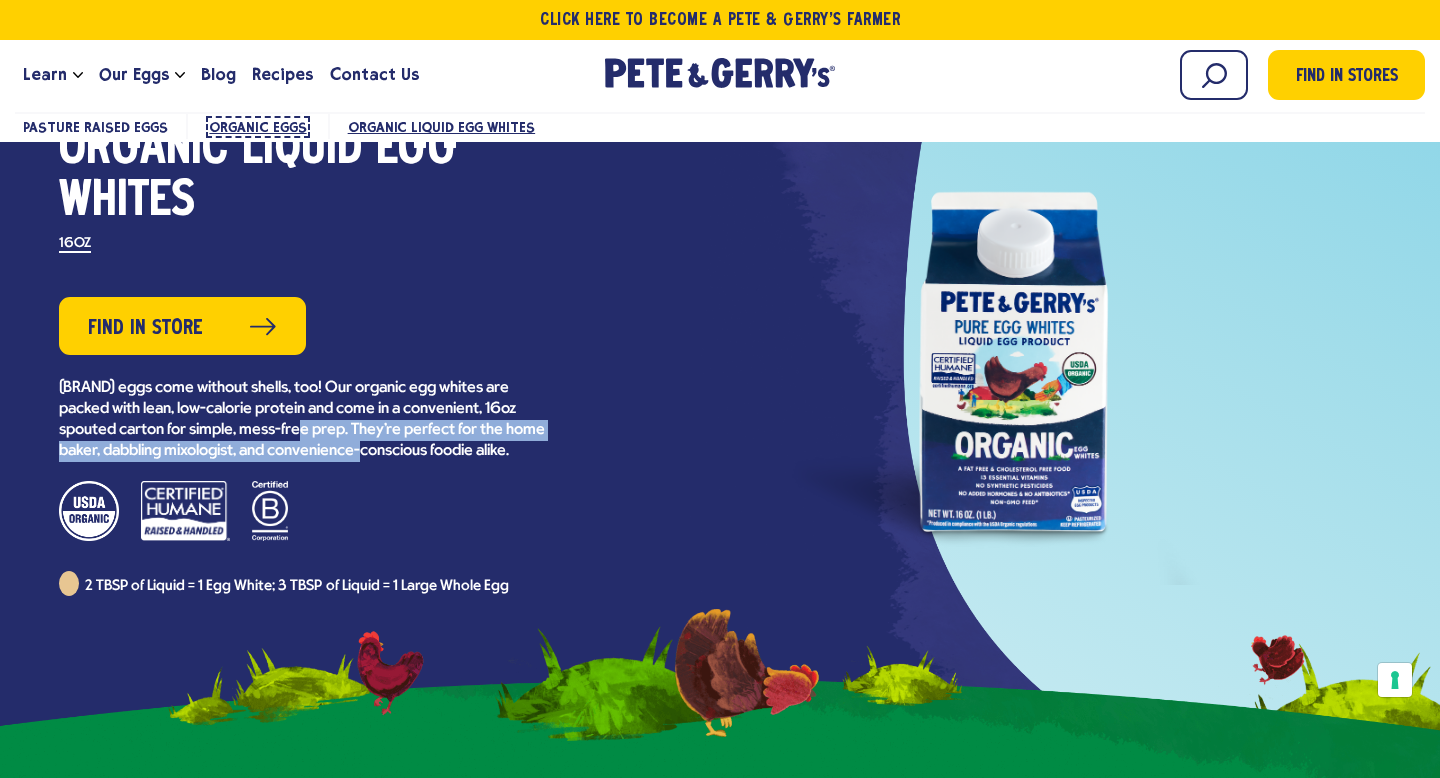 click on "Organic Eggs" at bounding box center [257, 127] 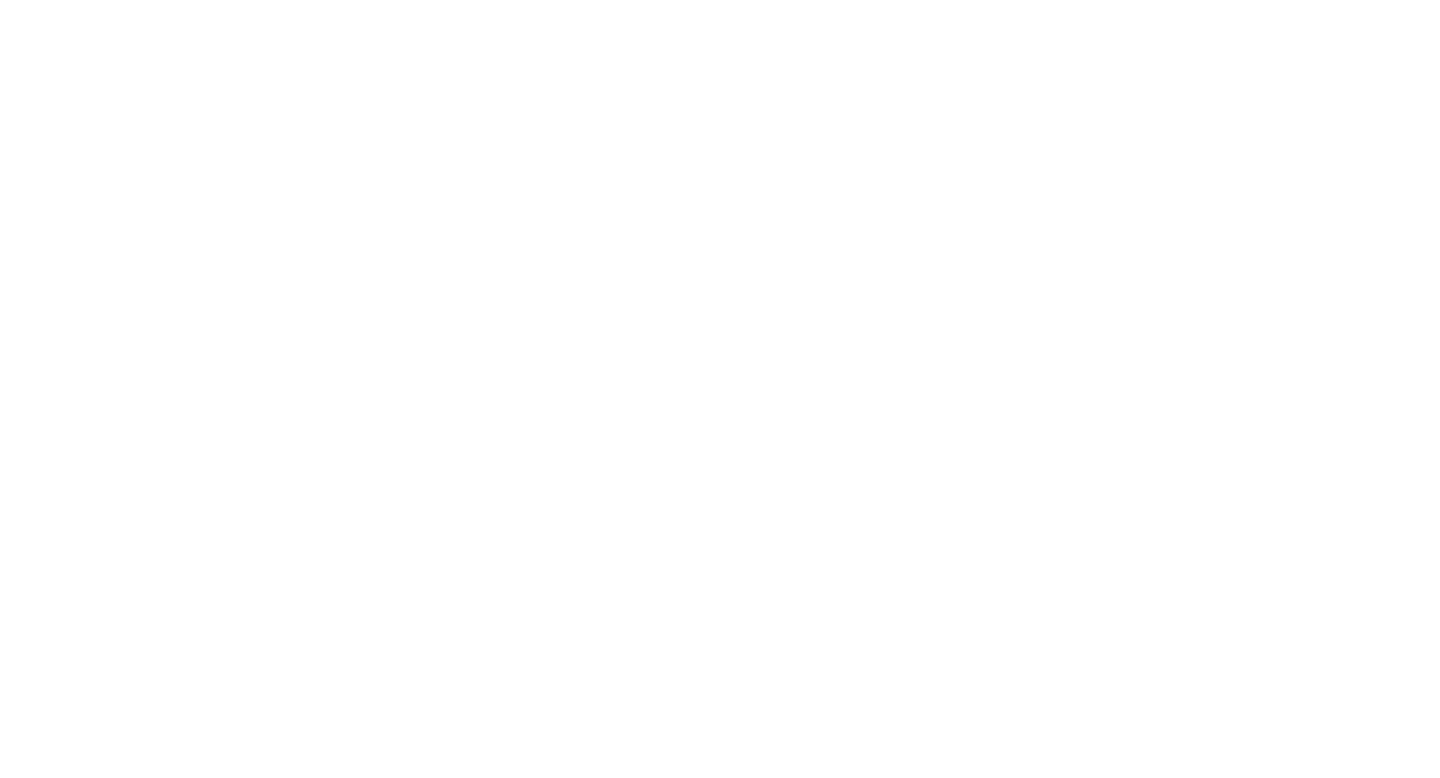 scroll, scrollTop: 0, scrollLeft: 0, axis: both 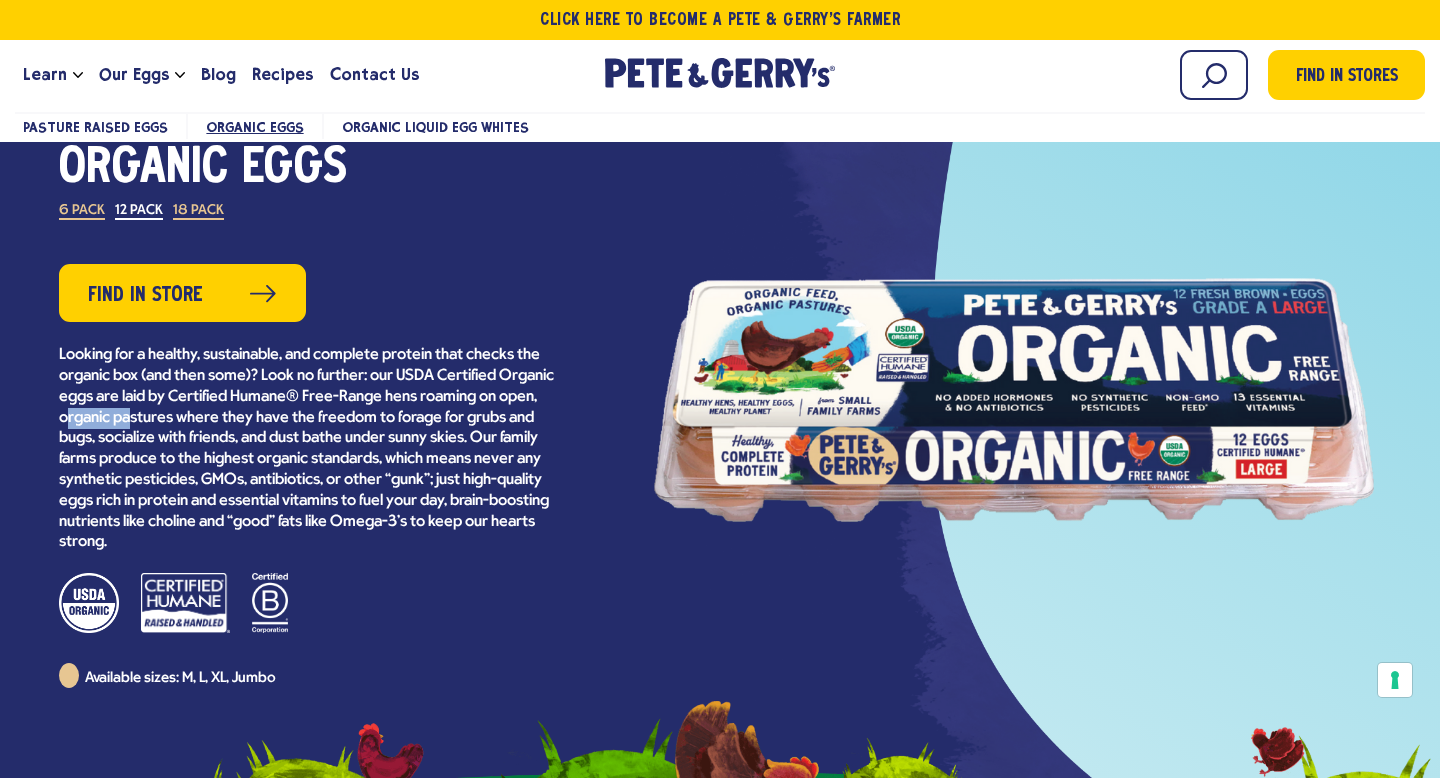 drag, startPoint x: 128, startPoint y: 410, endPoint x: 192, endPoint y: 417, distance: 64.381676 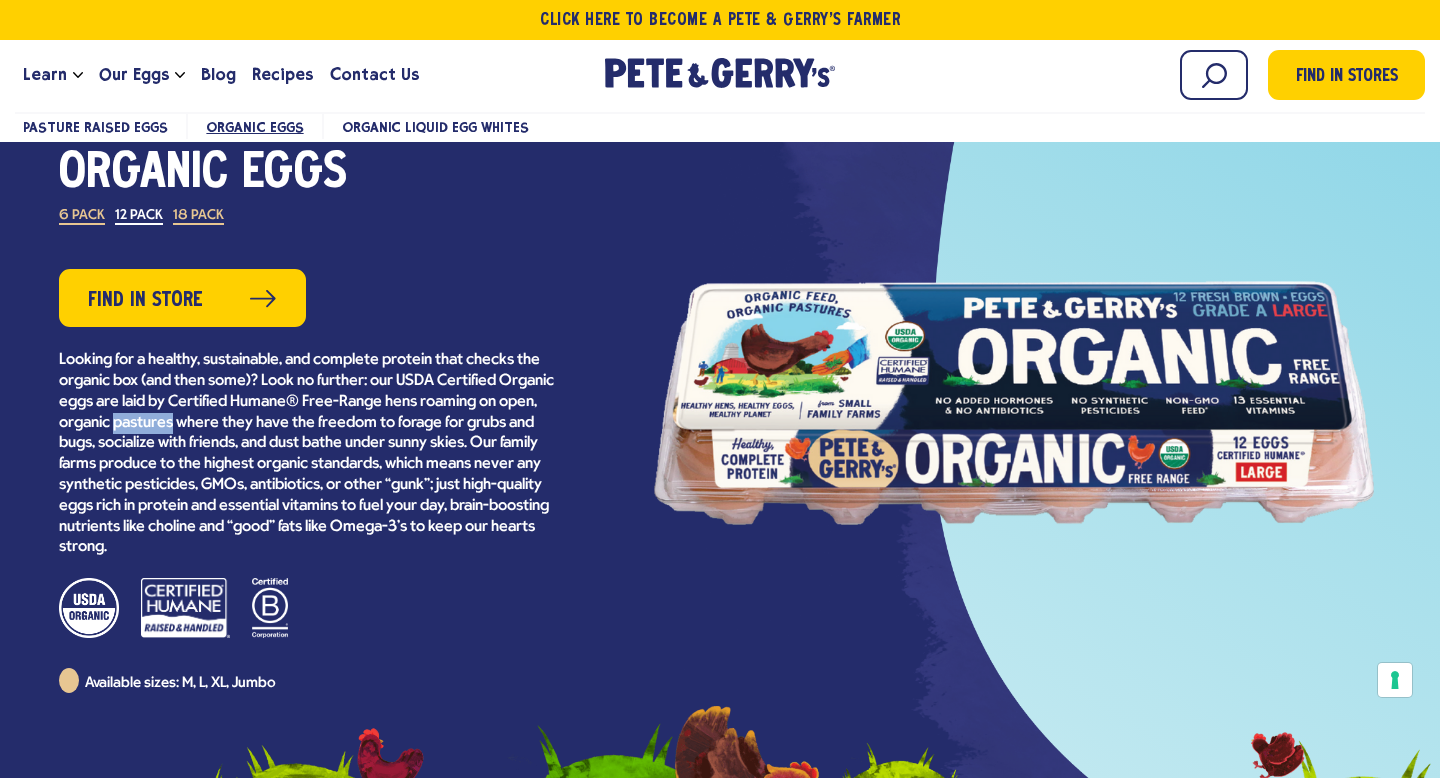 drag, startPoint x: 192, startPoint y: 417, endPoint x: 214, endPoint y: 427, distance: 24.166092 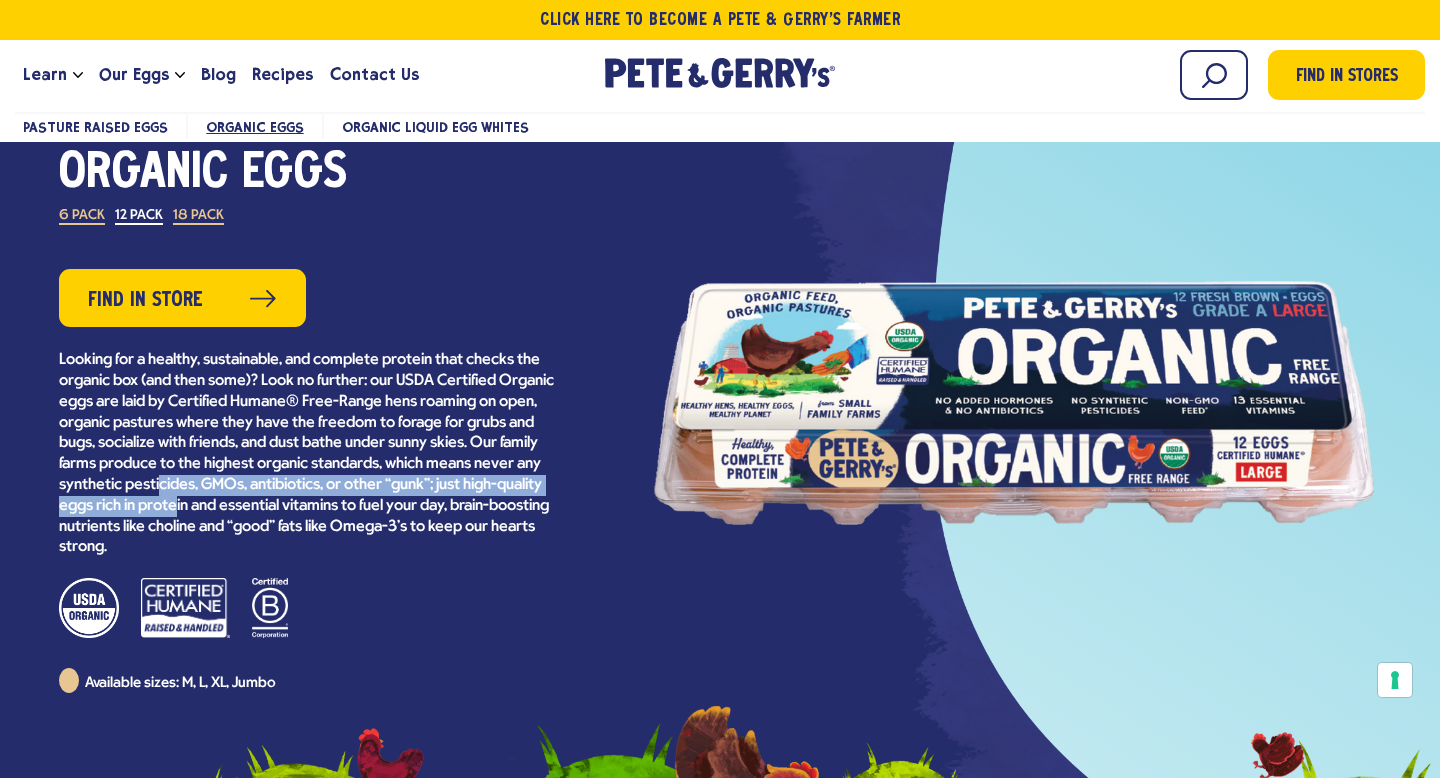 drag, startPoint x: 232, startPoint y: 486, endPoint x: 264, endPoint y: 501, distance: 35.341194 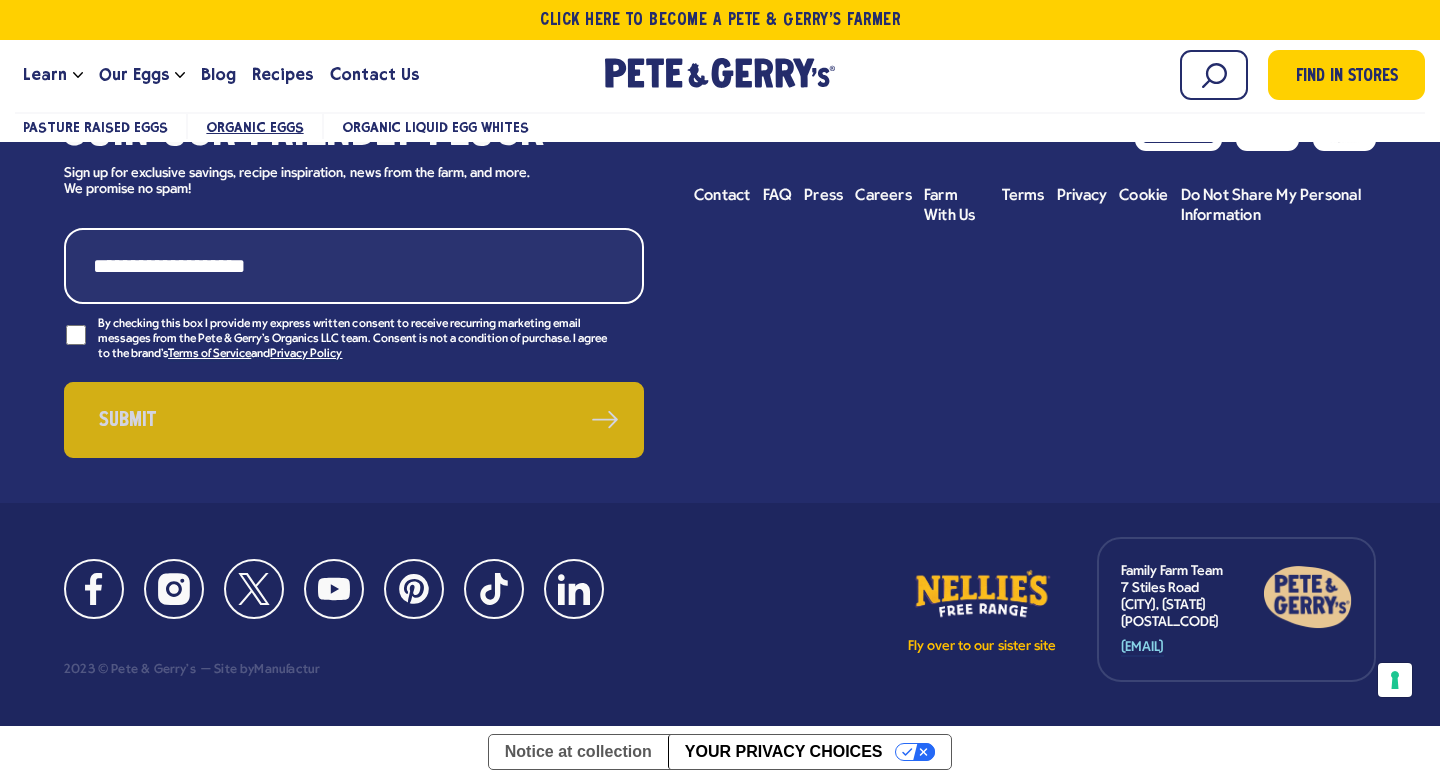 scroll, scrollTop: 10510, scrollLeft: 0, axis: vertical 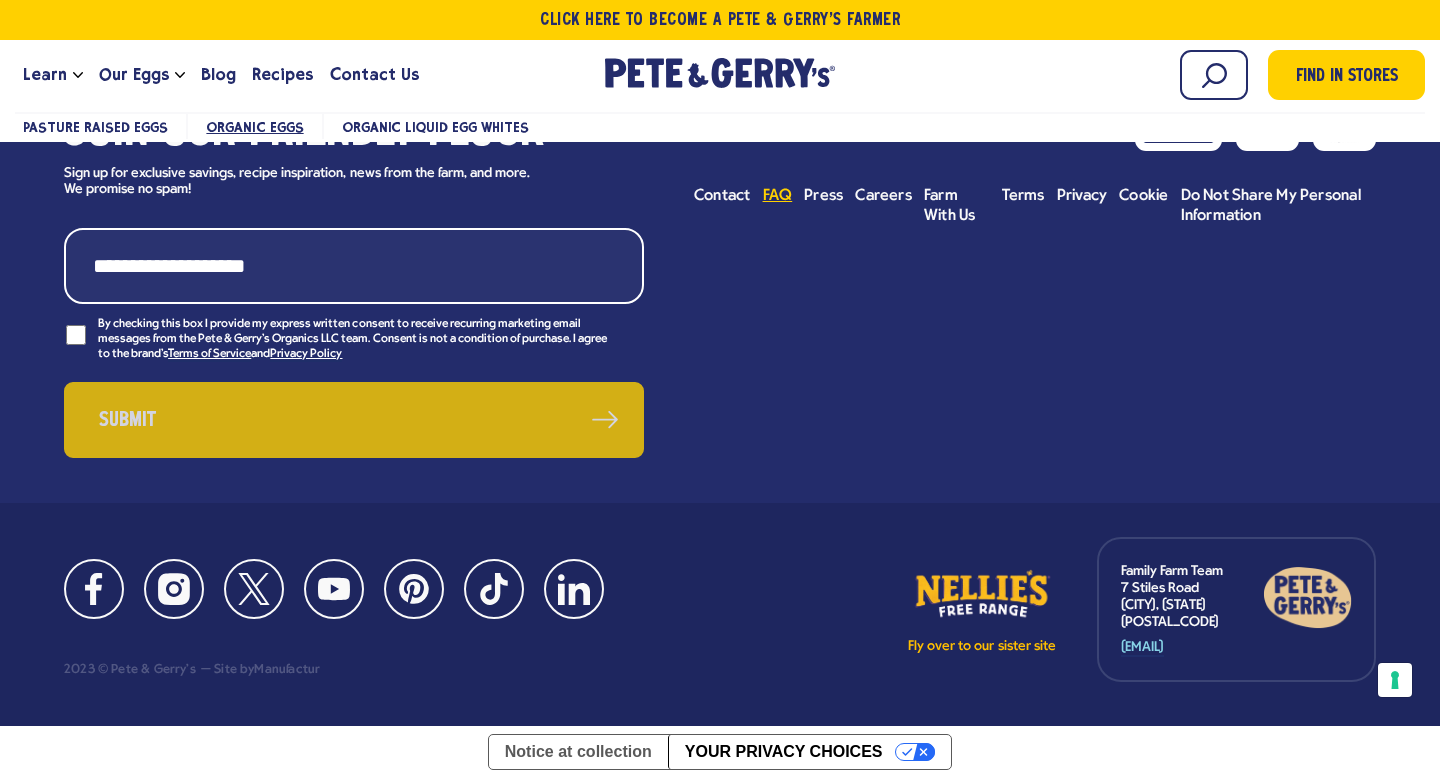click on "FAQ" at bounding box center (778, 196) 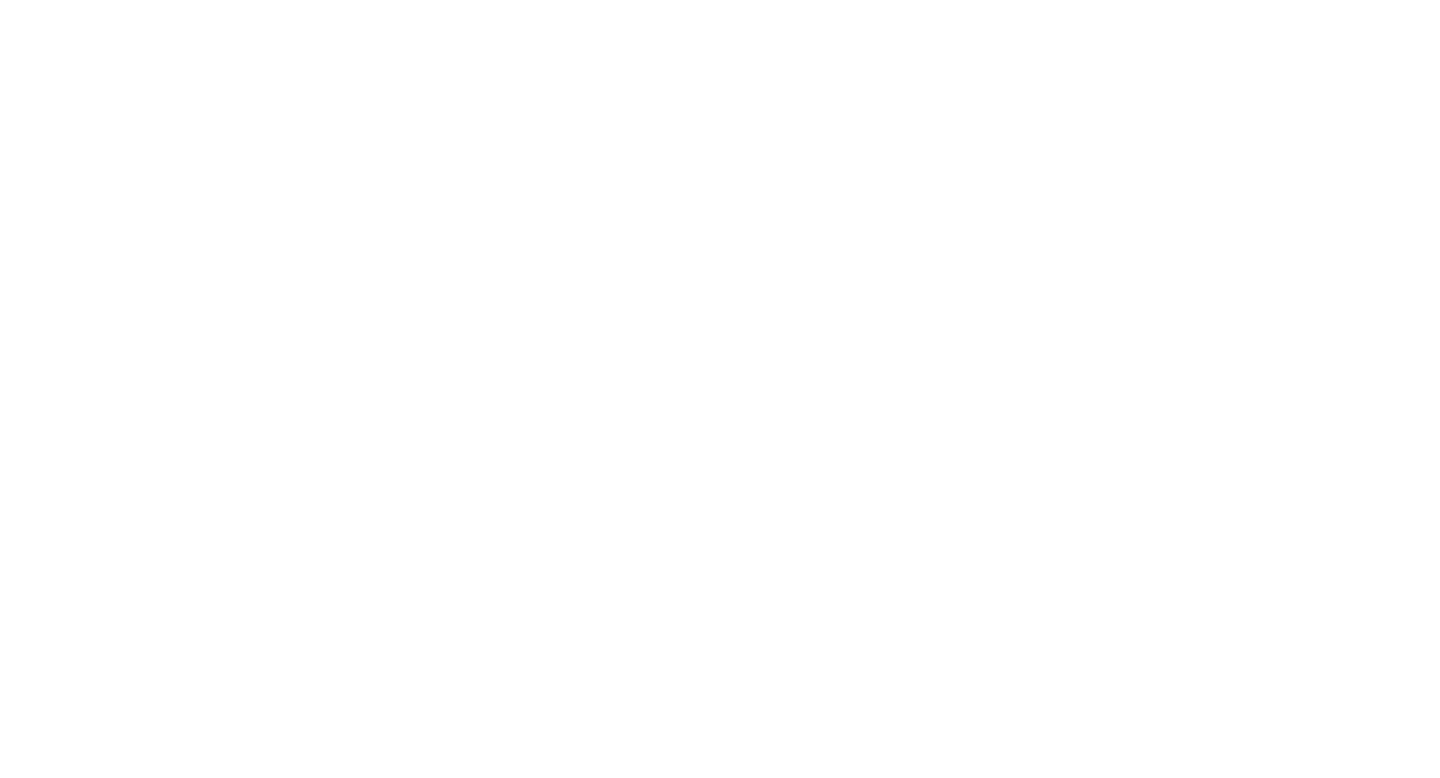 scroll, scrollTop: 0, scrollLeft: 0, axis: both 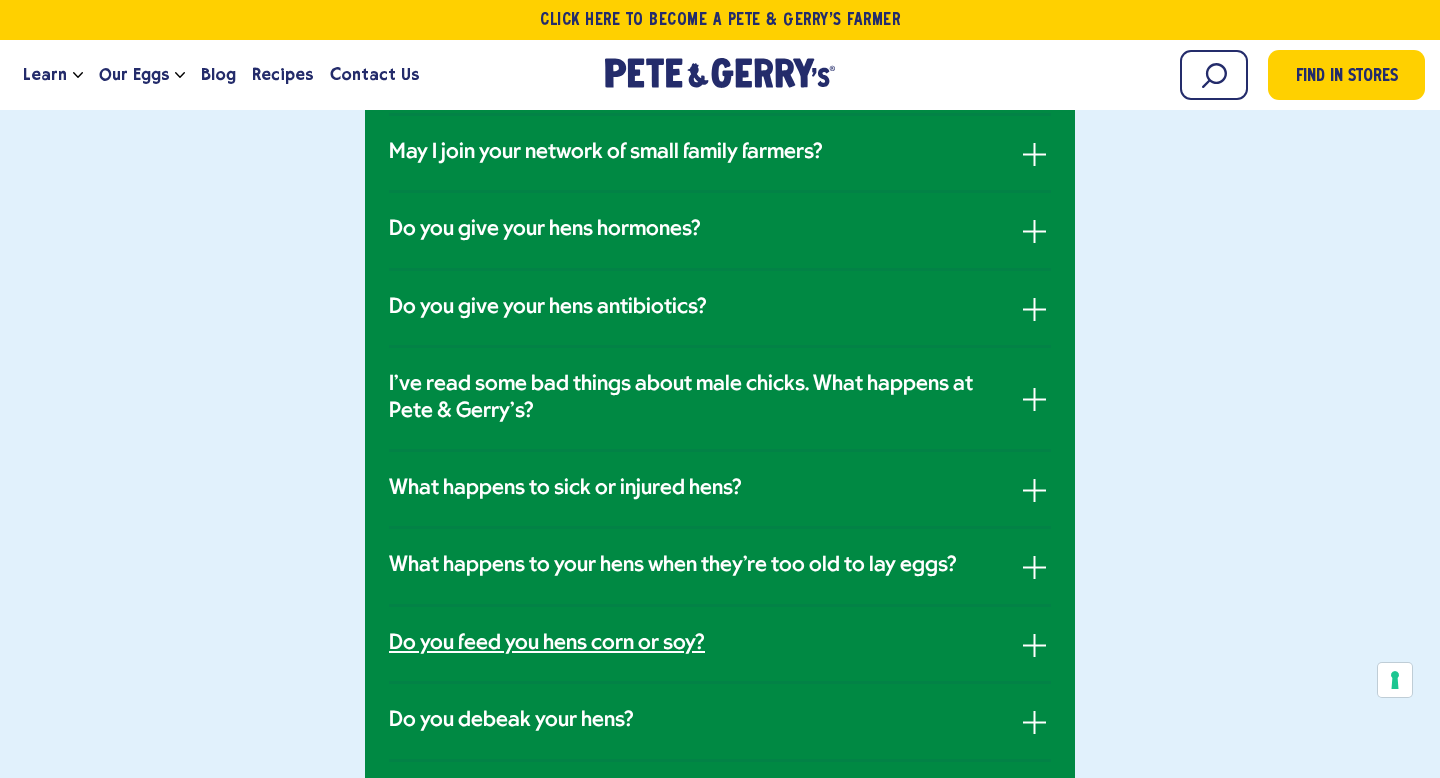 click on "Do you feed you hens corn or soy?" at bounding box center (547, 644) 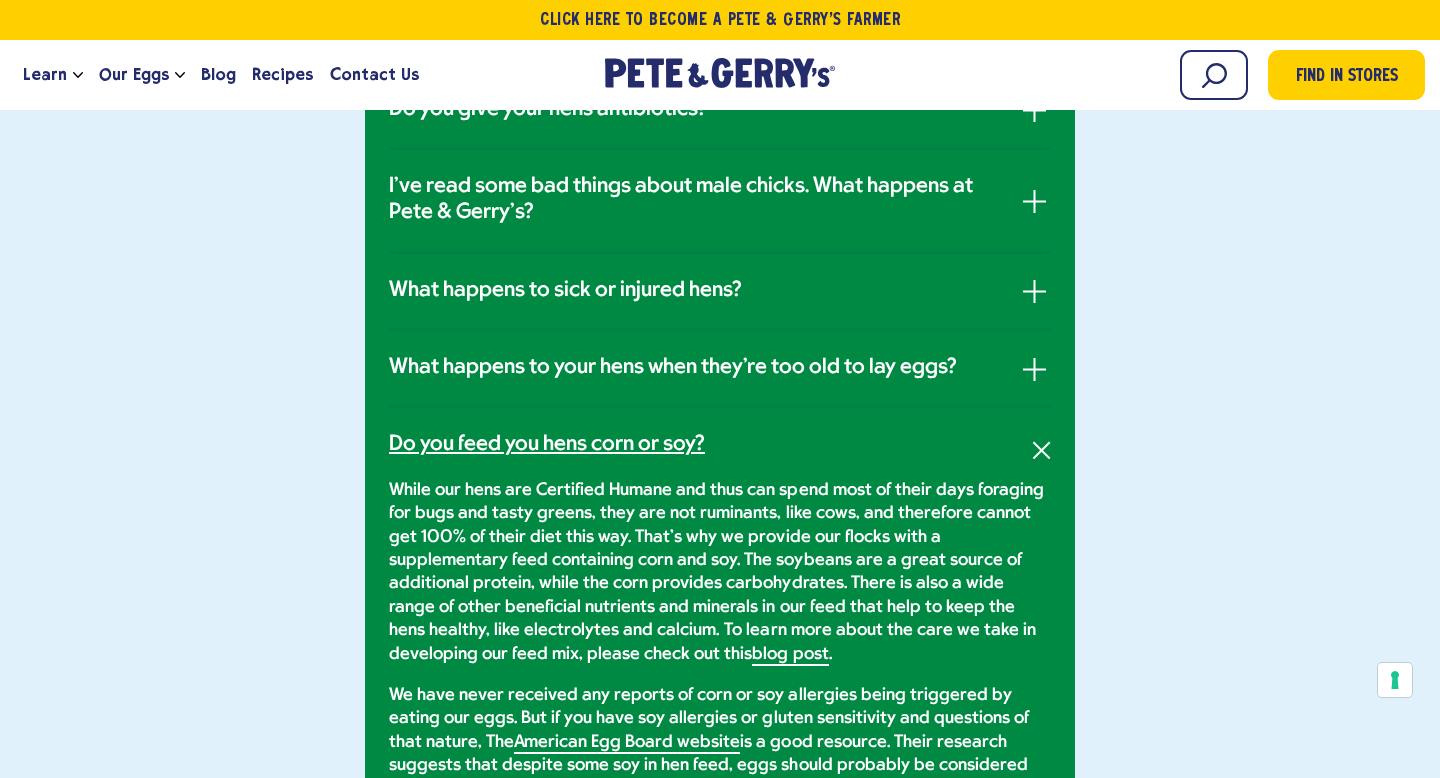 scroll, scrollTop: 1233, scrollLeft: 0, axis: vertical 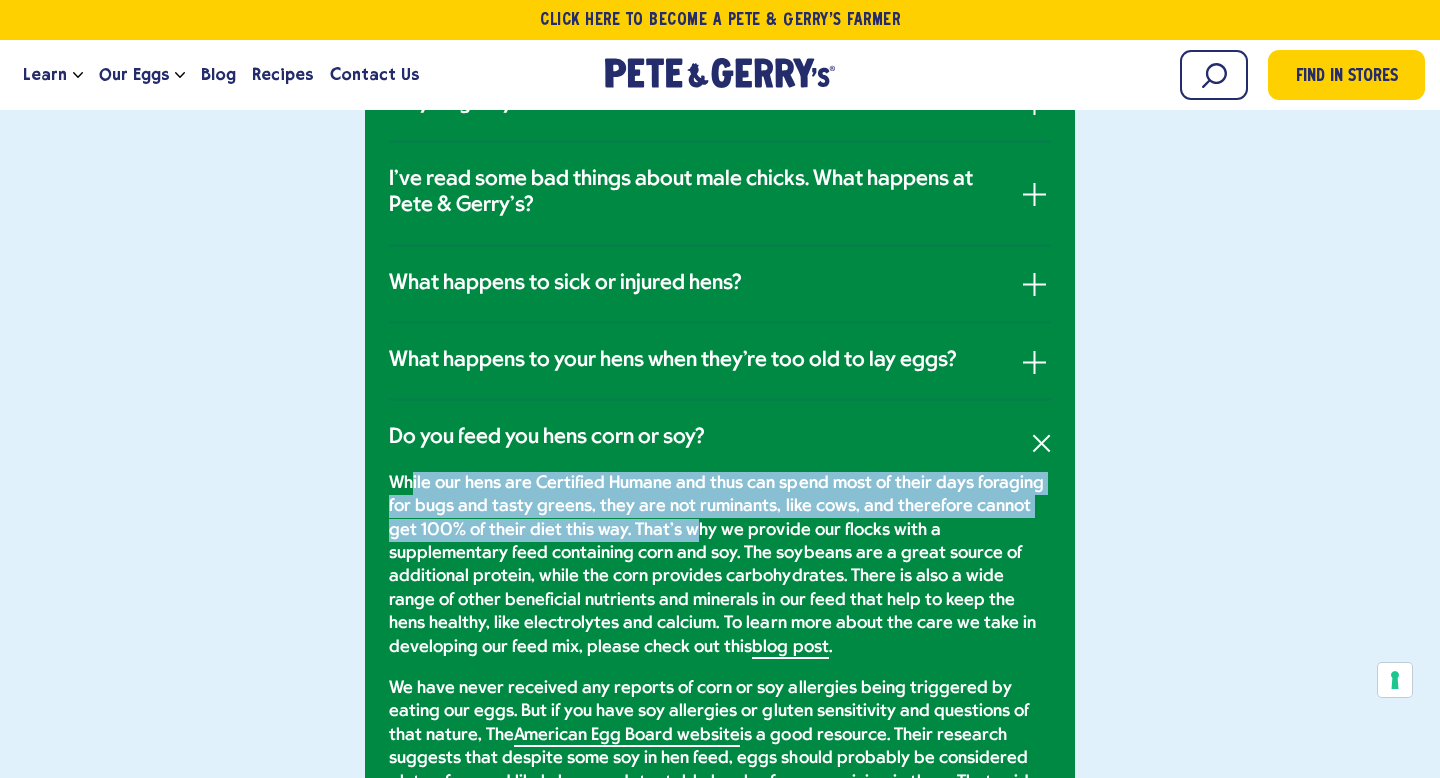 drag, startPoint x: 415, startPoint y: 481, endPoint x: 658, endPoint y: 522, distance: 246.43457 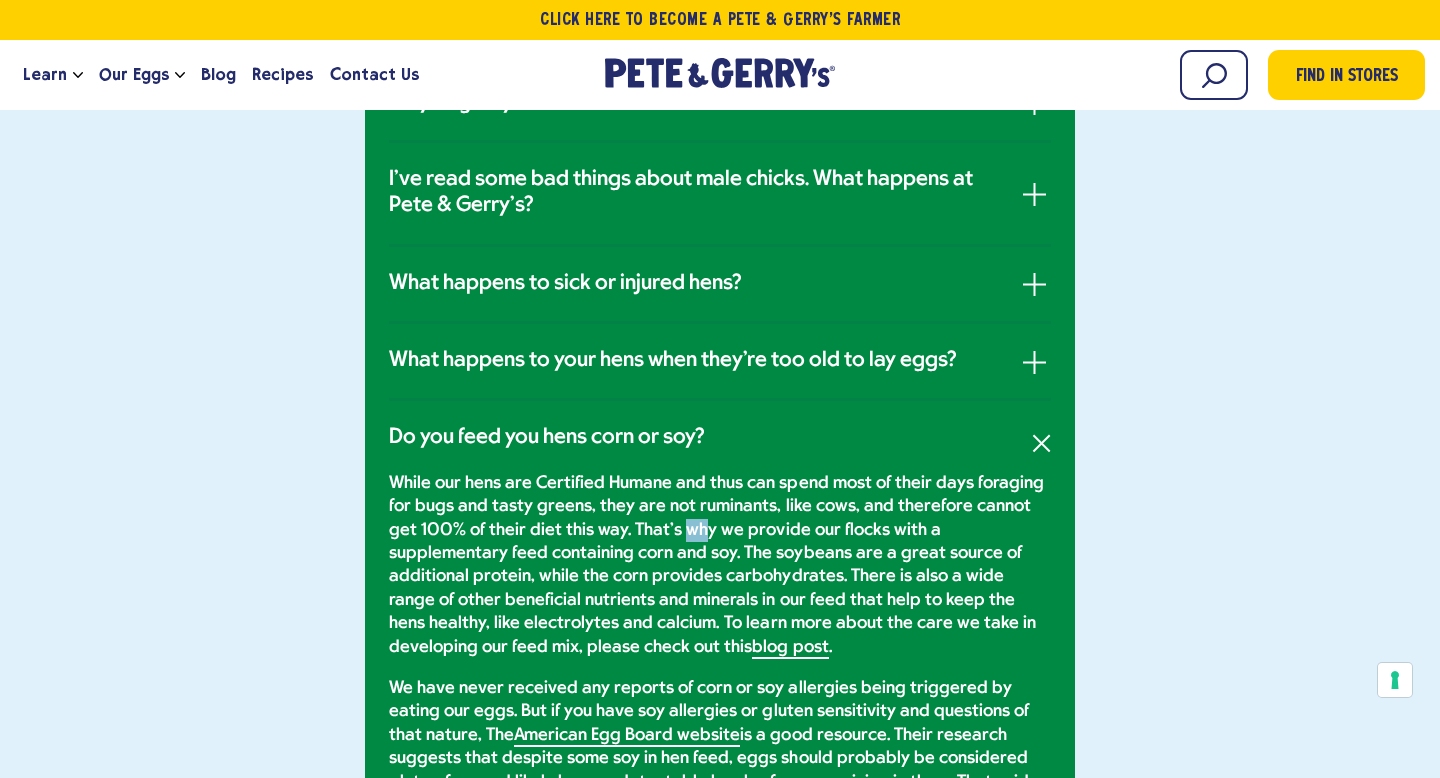 drag, startPoint x: 652, startPoint y: 534, endPoint x: 673, endPoint y: 538, distance: 21.377558 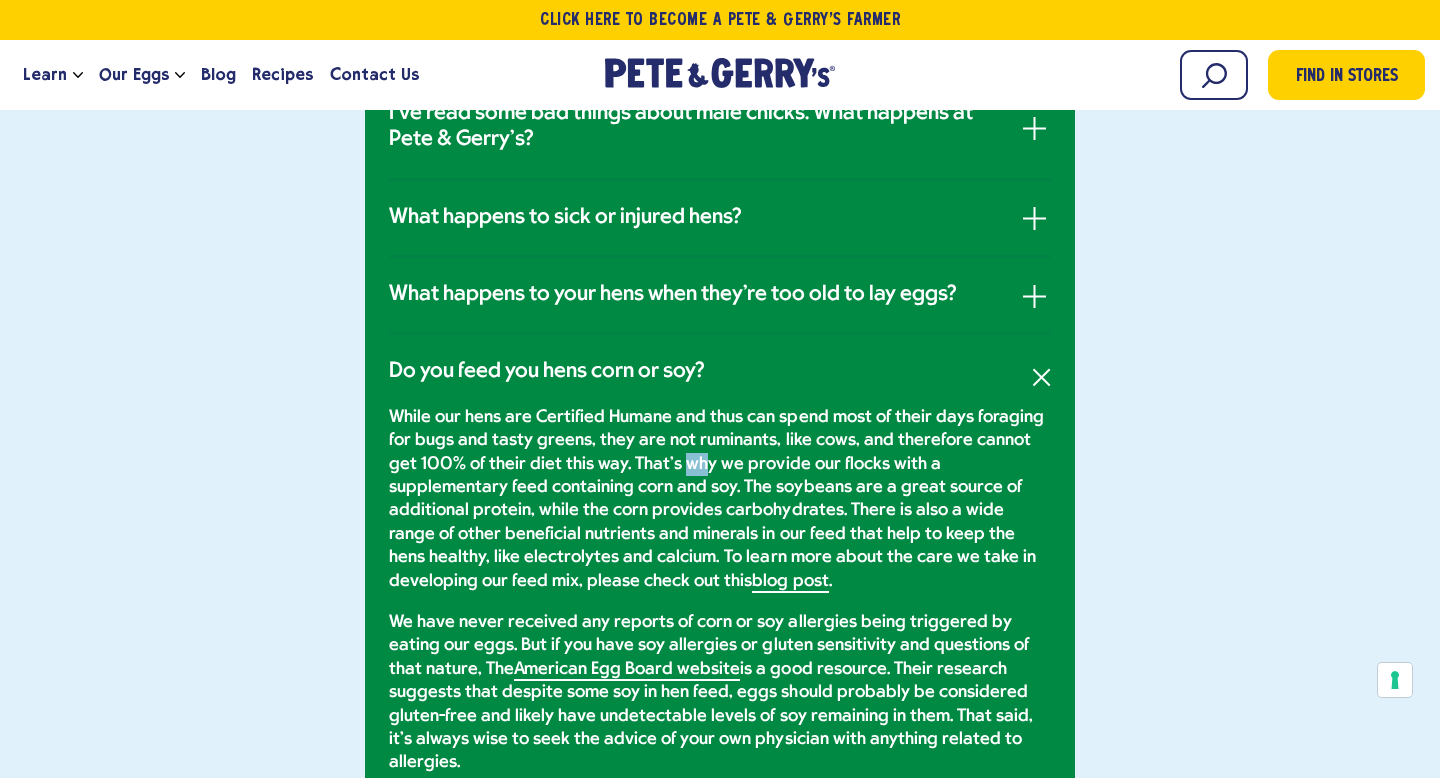 scroll, scrollTop: 1311, scrollLeft: 0, axis: vertical 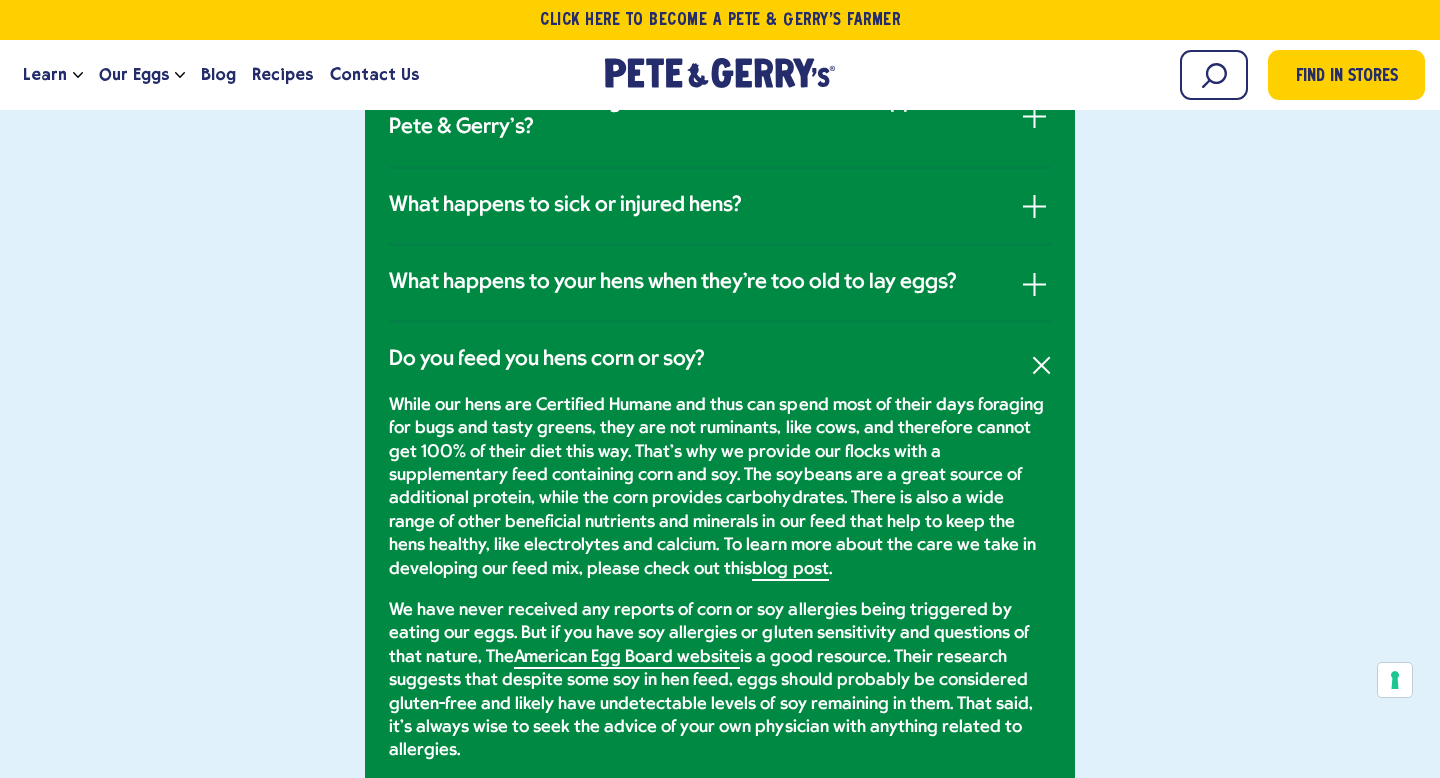 click on "While our hens are Certified Humane and thus can spend most of their days foraging for bugs and tasty greens, they are not ruminants, like cows, and therefore cannot get 100% of their diet this way. That’s why we provide our flocks with a supplementary feed containing corn and soy. The soybeans are a great source of additional protein, while the corn provides carbohydrates. There is also a wide range of other beneficial nutrients and minerals in our feed that help to keep the hens healthy, like electrolytes and calcium. To learn more about the care we take in developing our feed mix, please check out this  blog post ." at bounding box center [720, 487] 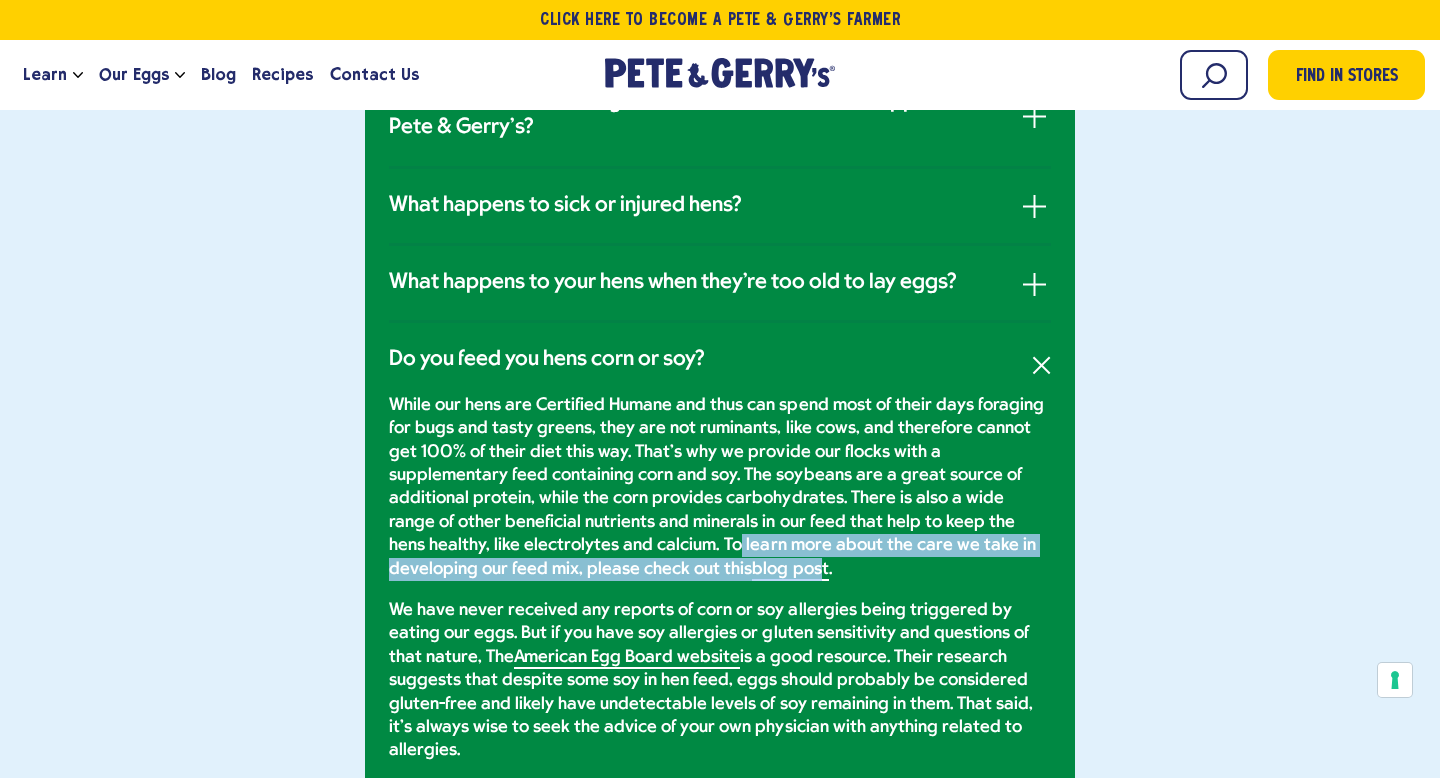 drag, startPoint x: 507, startPoint y: 544, endPoint x: 576, endPoint y: 571, distance: 74.094536 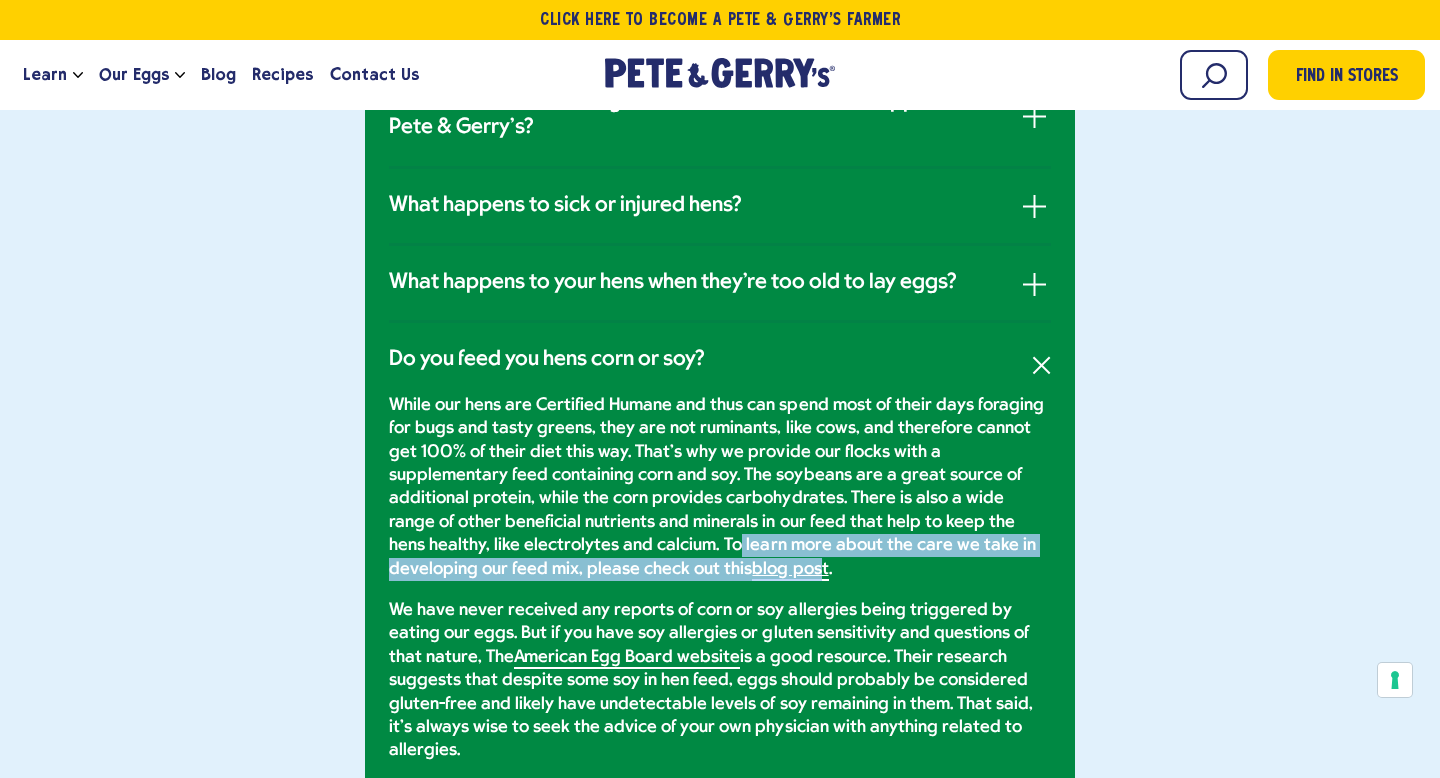 click on "blog post" at bounding box center [790, 570] 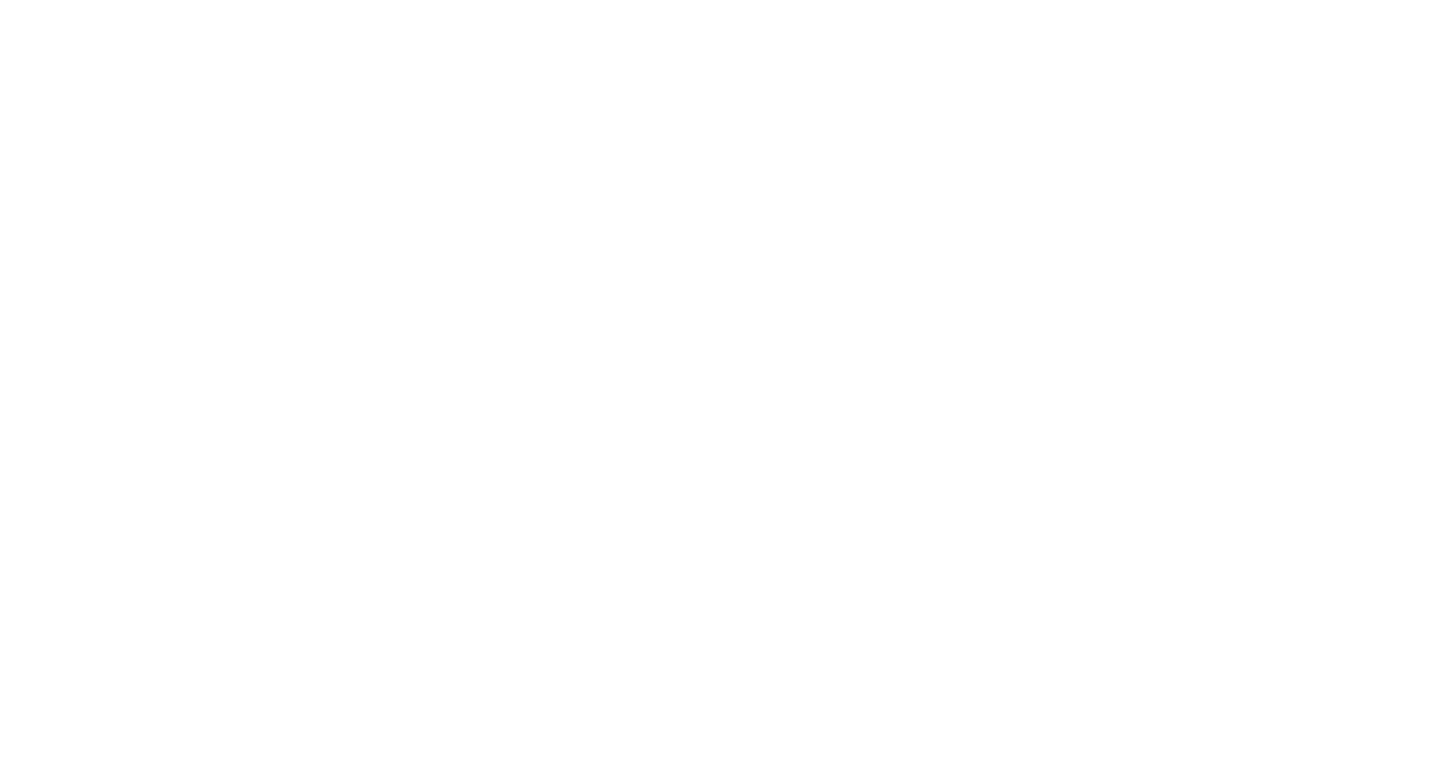 scroll, scrollTop: 0, scrollLeft: 0, axis: both 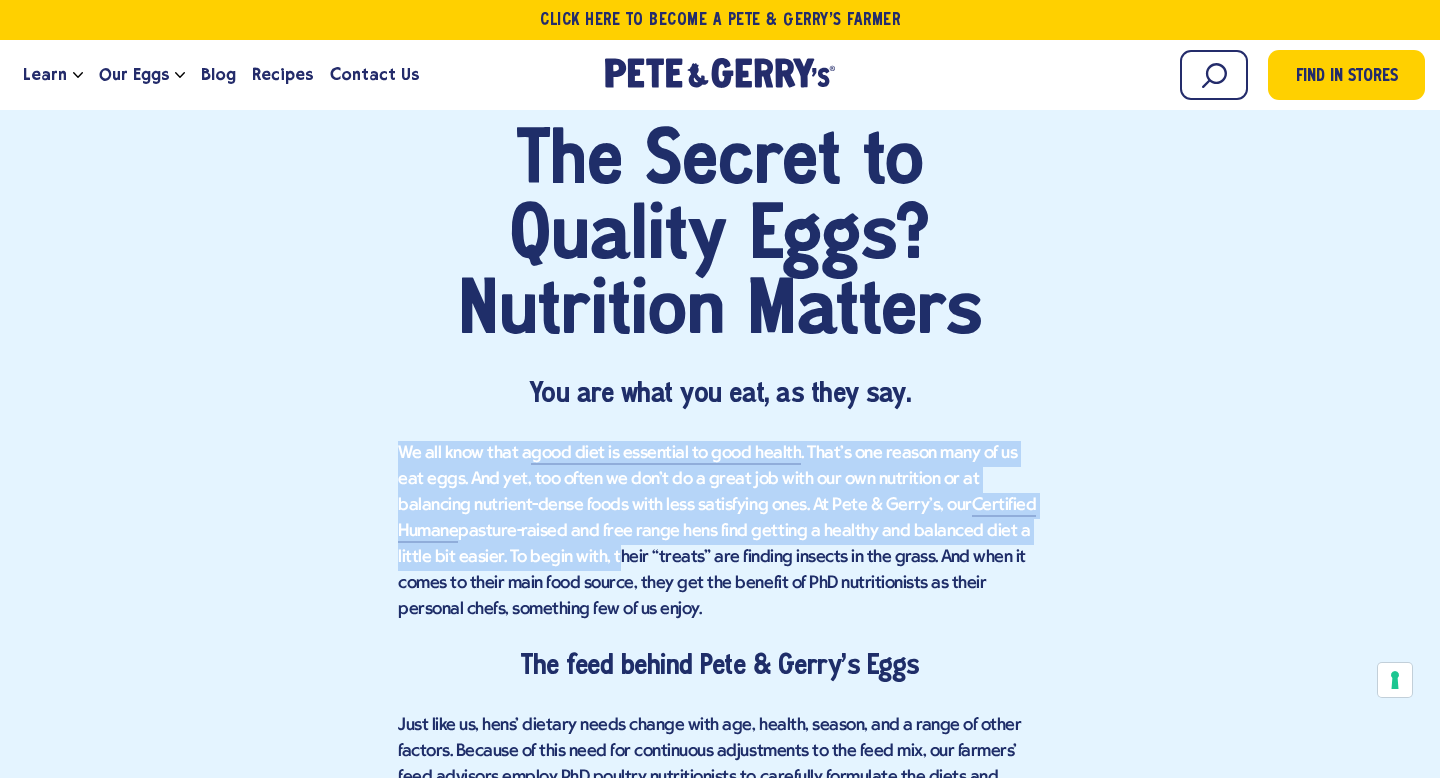 drag, startPoint x: 396, startPoint y: 446, endPoint x: 559, endPoint y: 569, distance: 204.20088 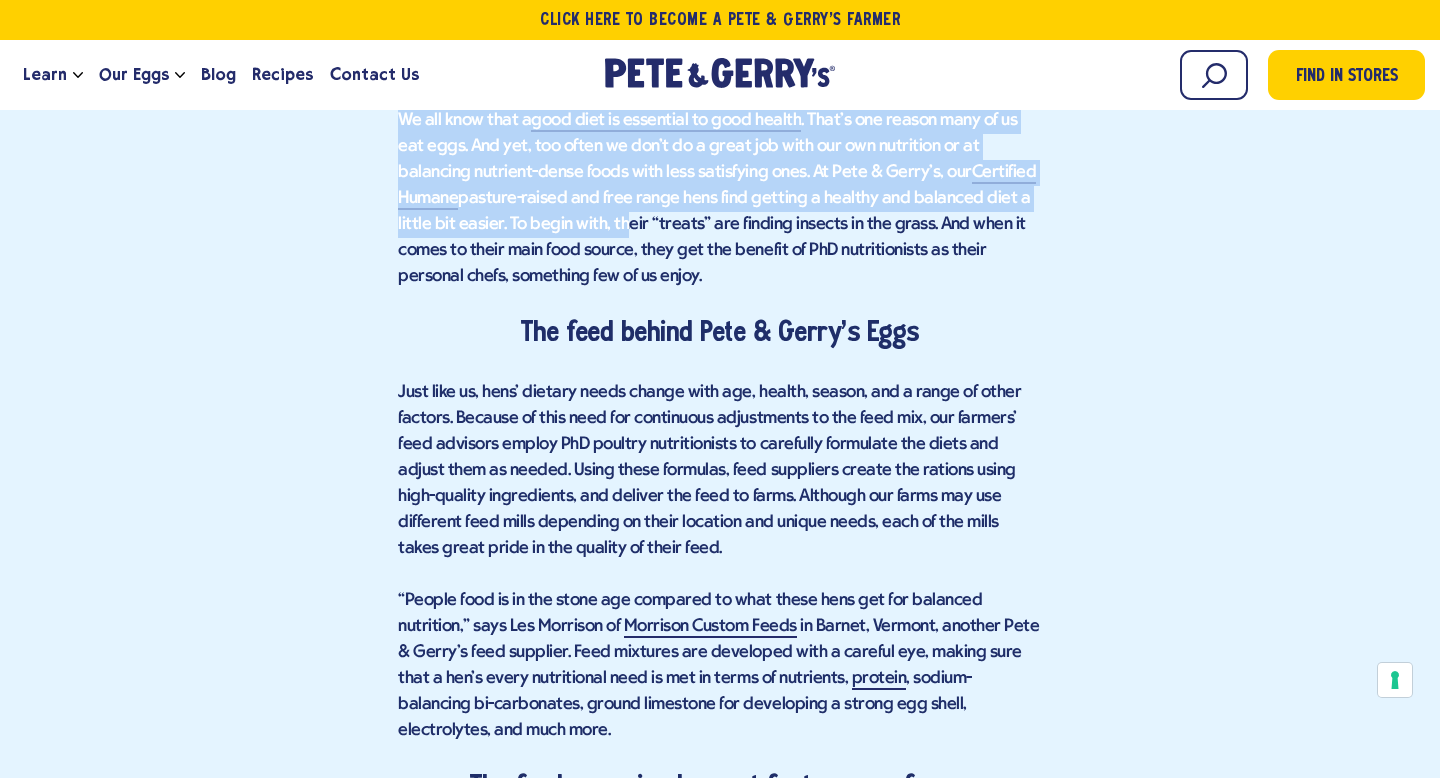 scroll, scrollTop: 1447, scrollLeft: 0, axis: vertical 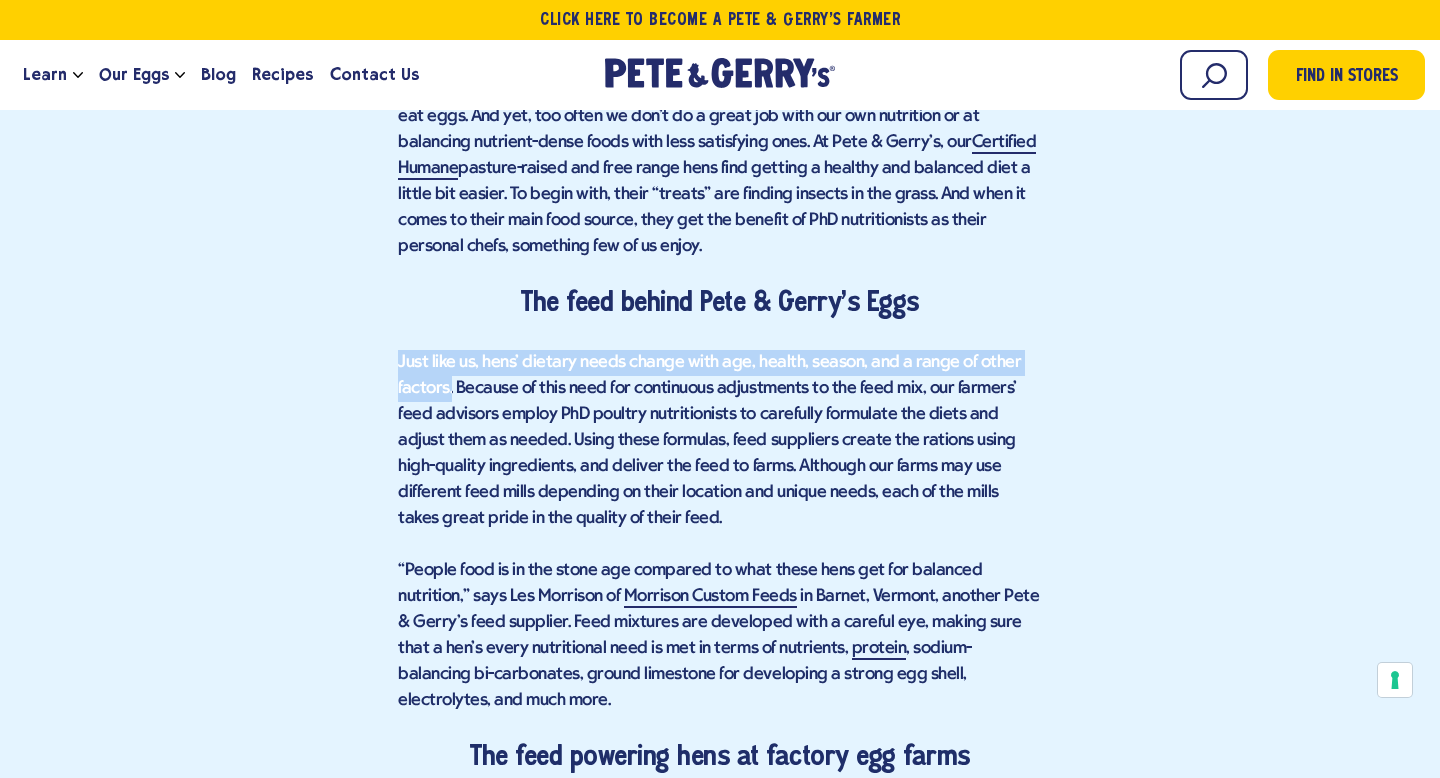drag, startPoint x: 399, startPoint y: 353, endPoint x: 451, endPoint y: 382, distance: 59.5399 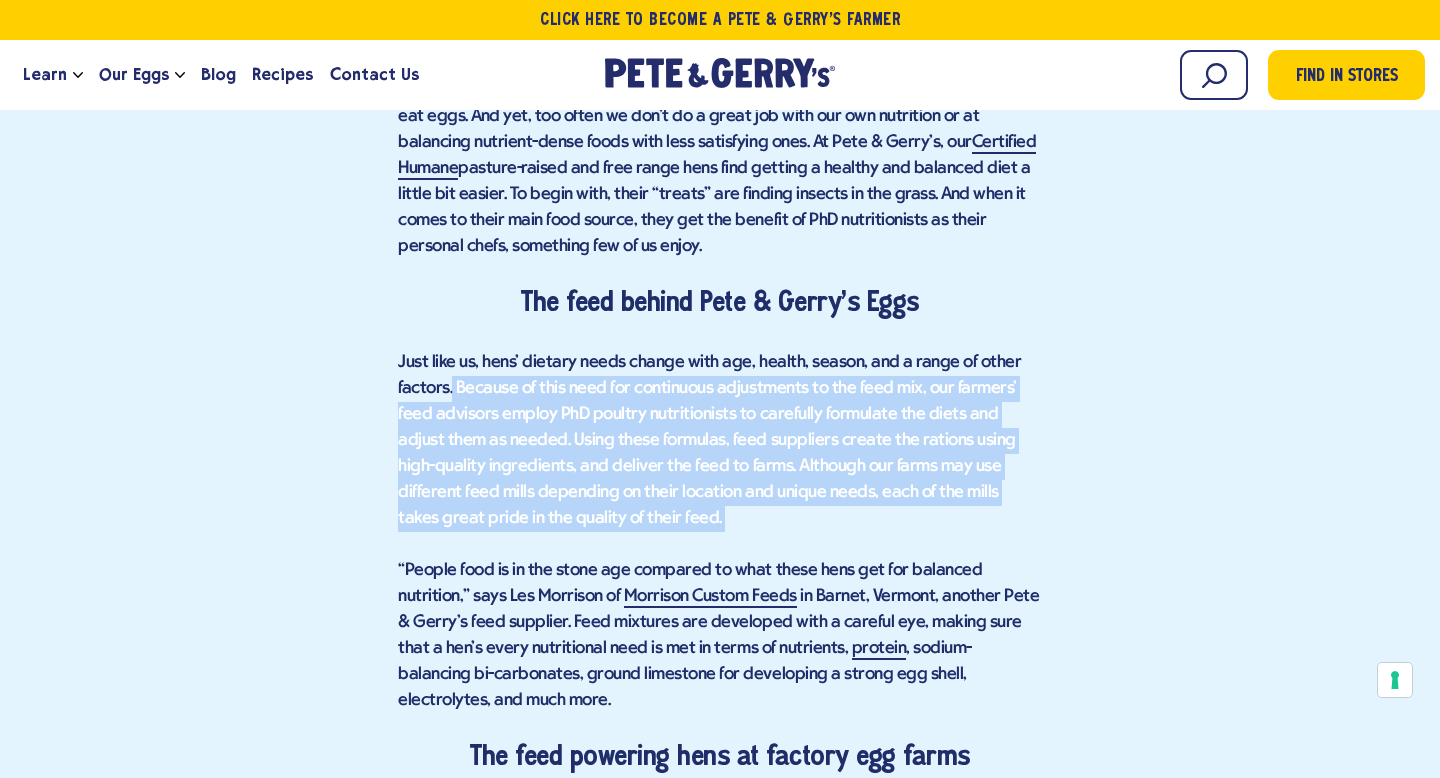 drag, startPoint x: 451, startPoint y: 382, endPoint x: 636, endPoint y: 525, distance: 233.82472 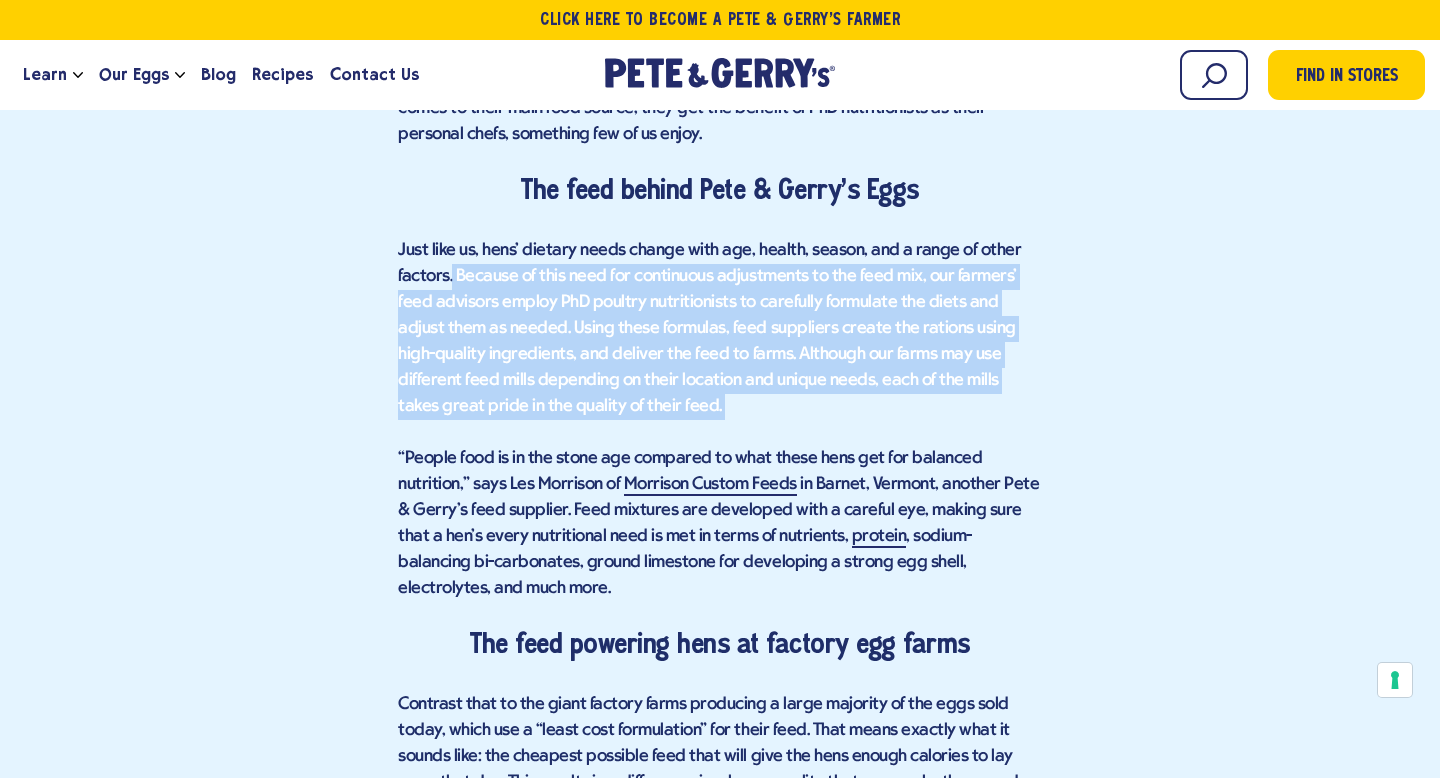 scroll, scrollTop: 1592, scrollLeft: 0, axis: vertical 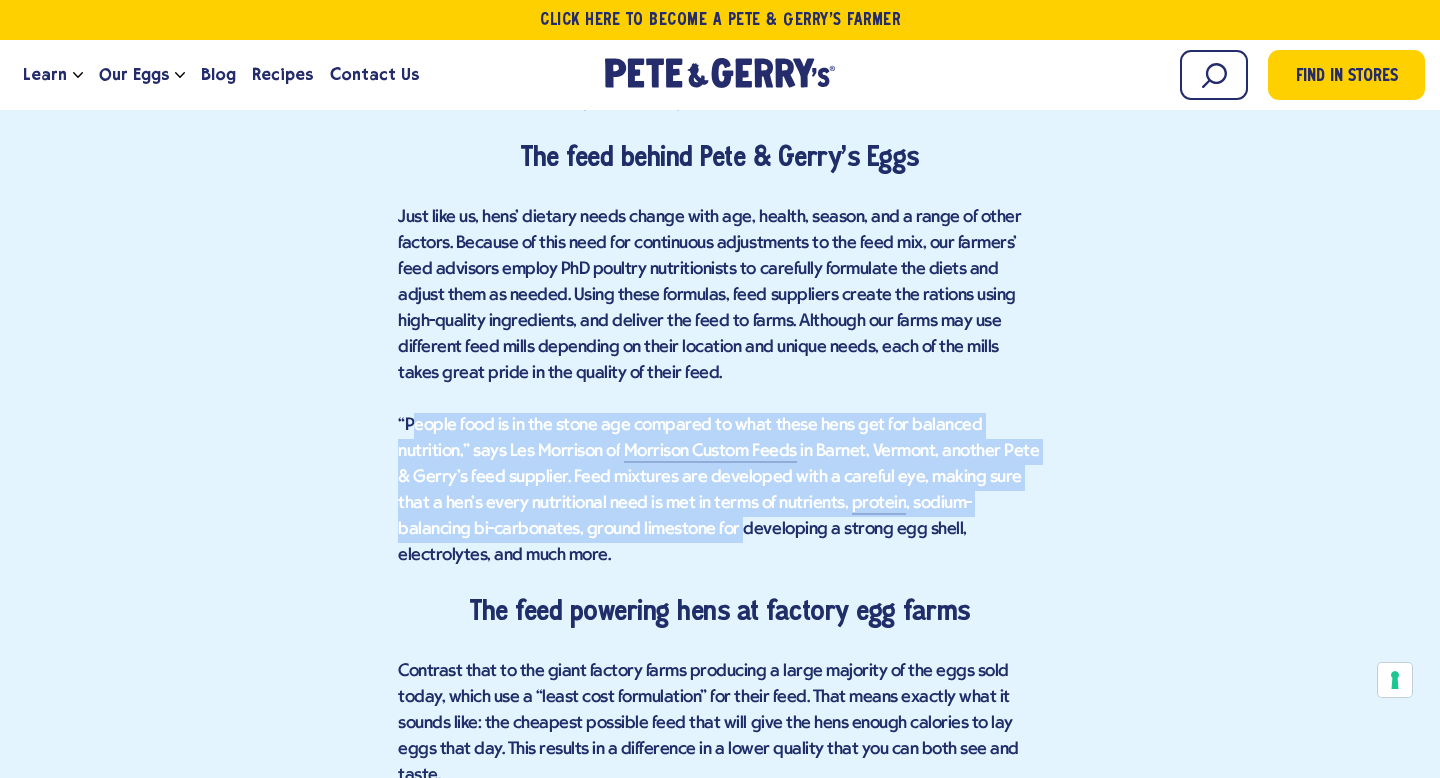 drag, startPoint x: 412, startPoint y: 424, endPoint x: 641, endPoint y: 523, distance: 249.48346 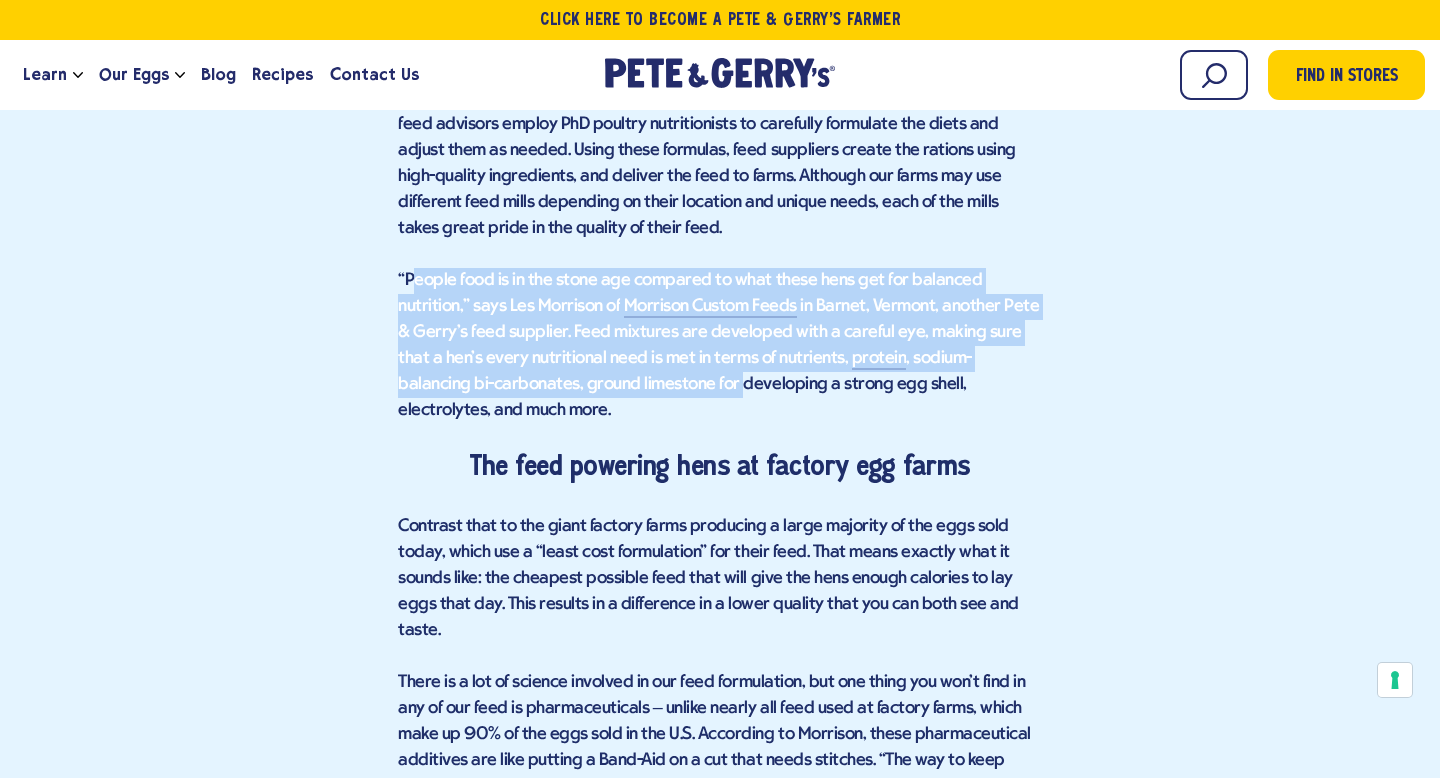 scroll, scrollTop: 1762, scrollLeft: 0, axis: vertical 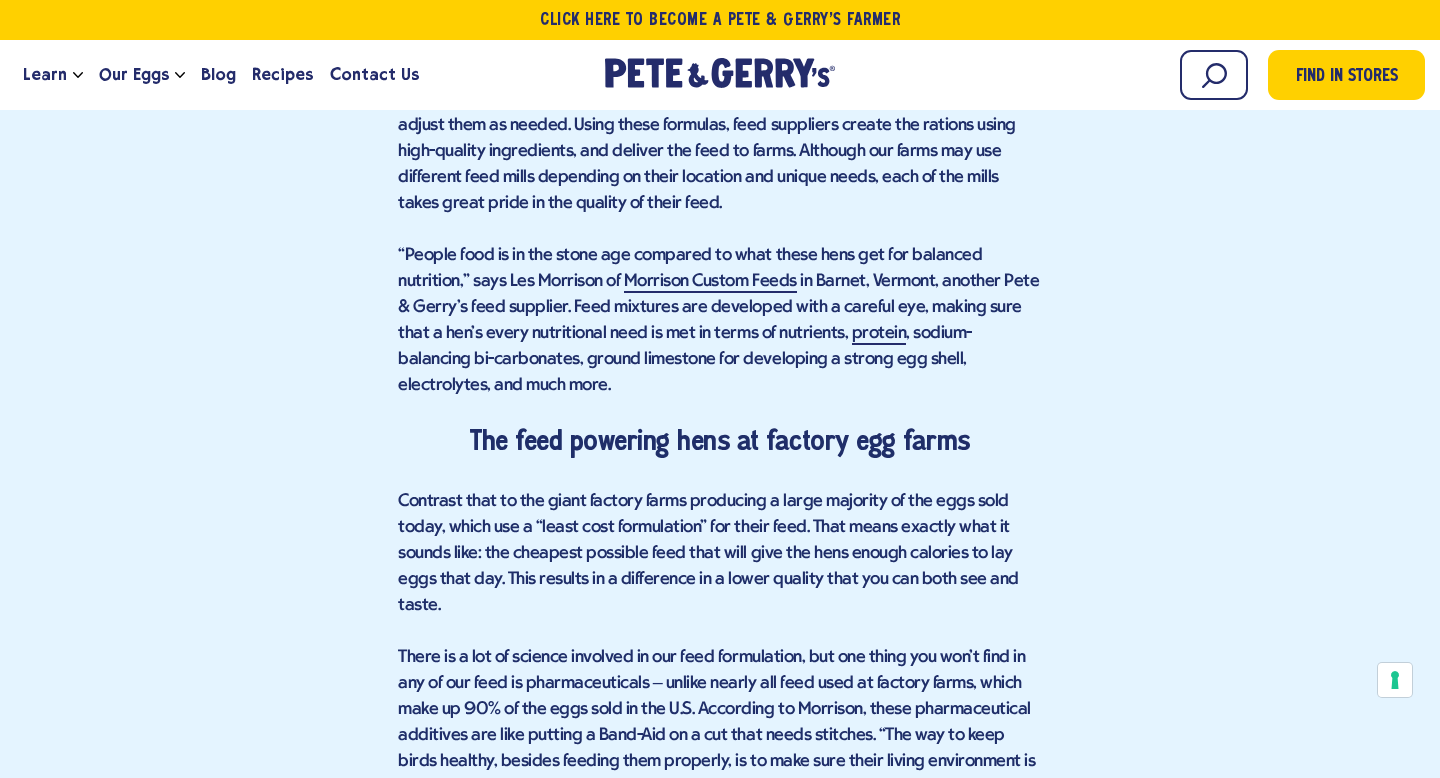 click on "Find in Stores
The Secret to Quality Eggs? Nutrition Matters
You are what you eat, as they say.
We all know that a  good diet is essential to good health . That's one reason many of us eat eggs. And yet, too often we don't do a great job with our own nutrition or at balancing nutrient-dense foods with less satisfying ones. At Pete & Gerry's, our  Certified Humane
The feed behind Pete & Gerry's Eggs
Morrison Custom Feeds     protein" at bounding box center (720, 427) 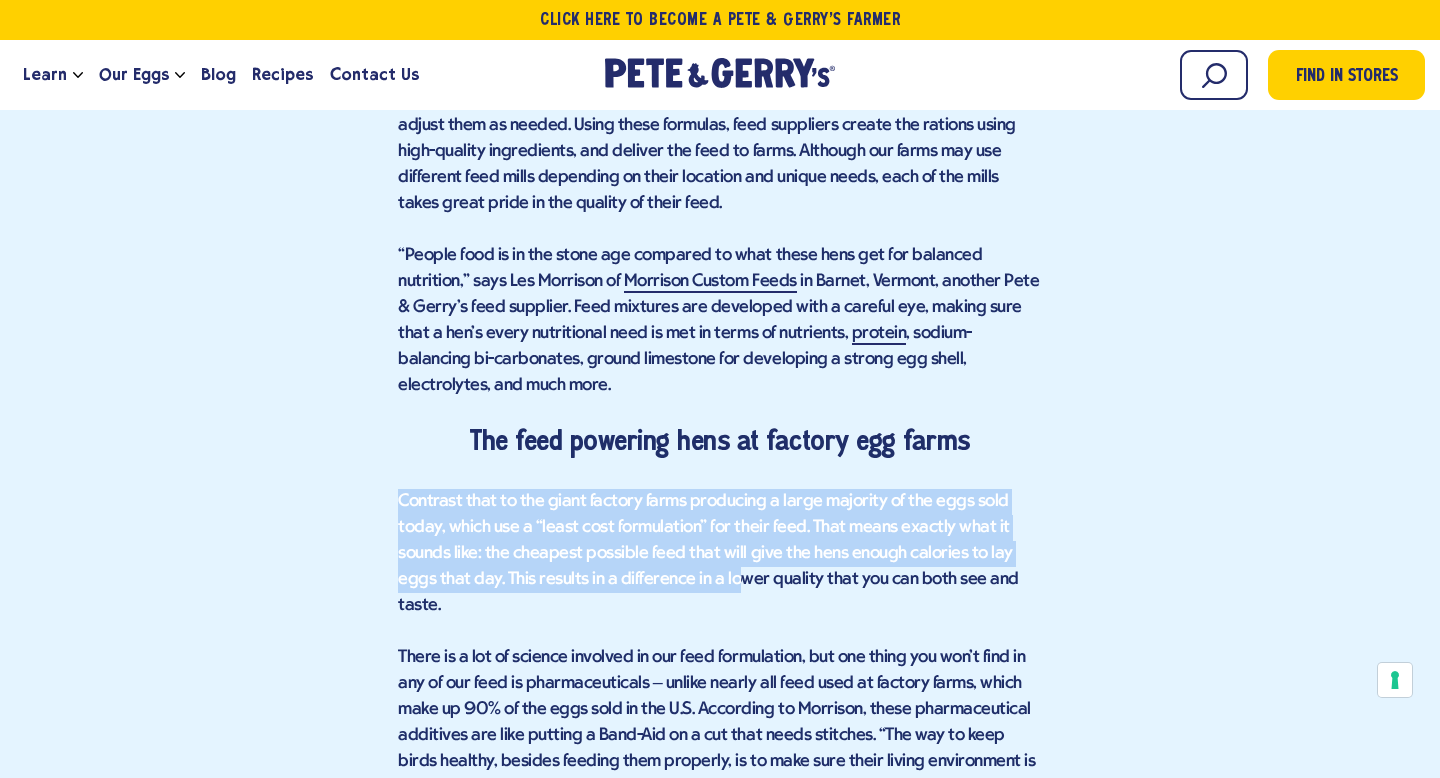 drag, startPoint x: 394, startPoint y: 491, endPoint x: 697, endPoint y: 573, distance: 313.89966 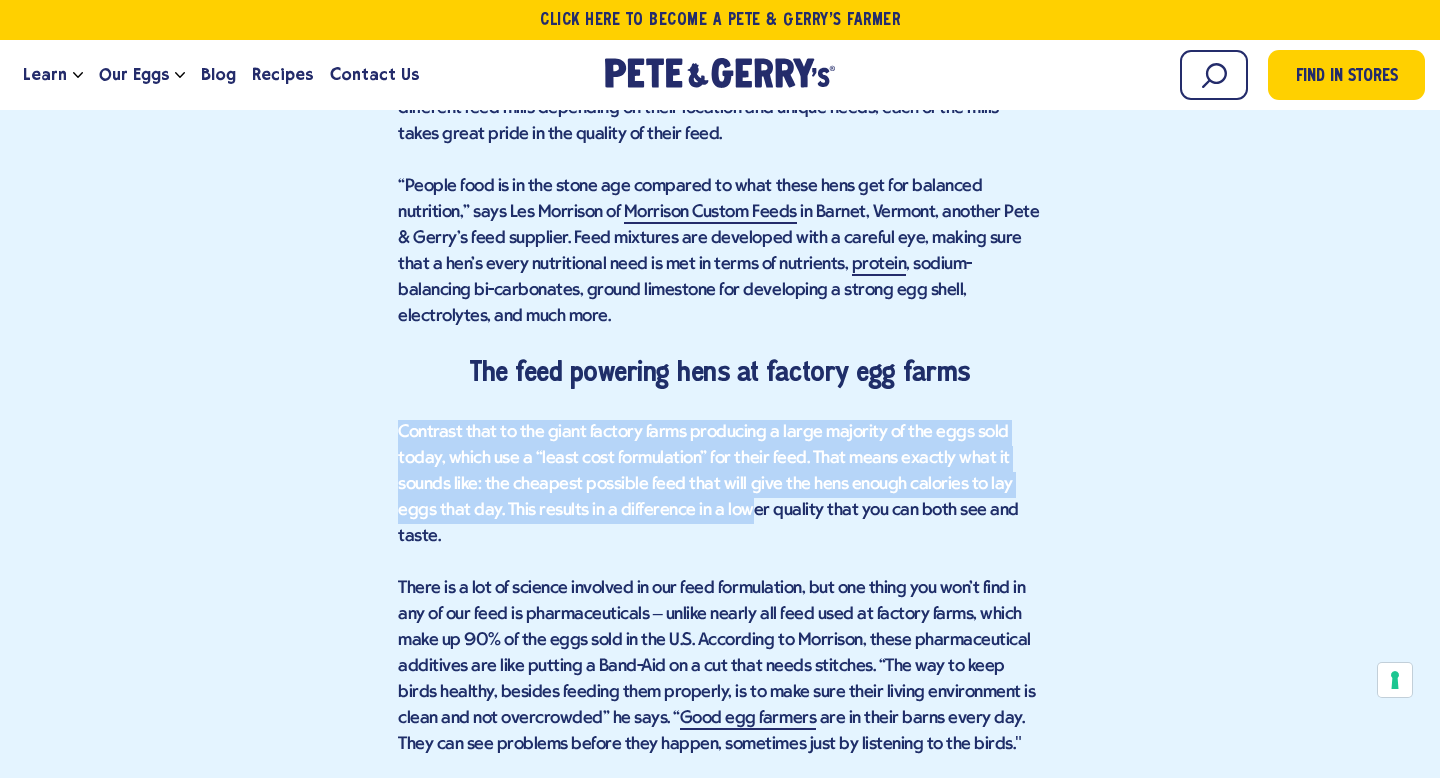 scroll, scrollTop: 1833, scrollLeft: 0, axis: vertical 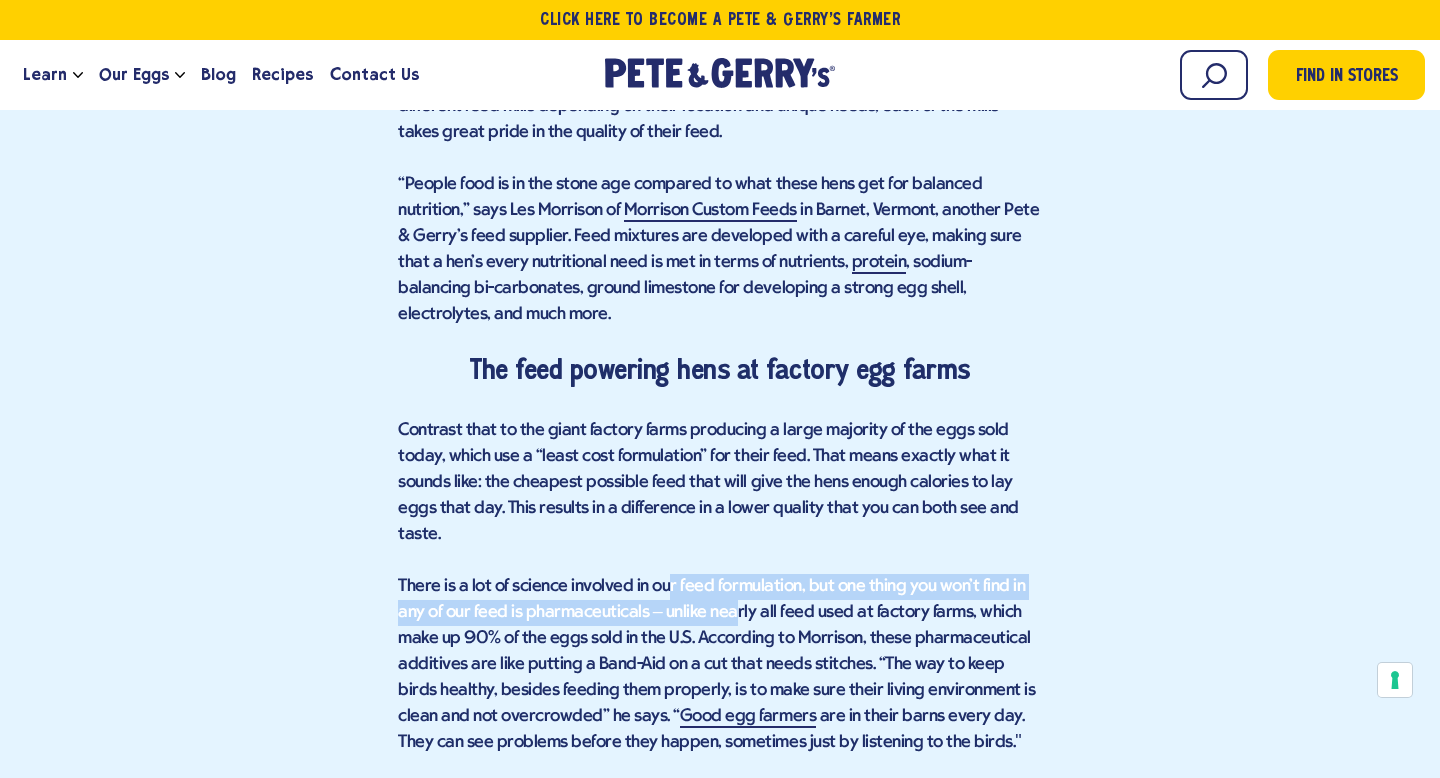 drag, startPoint x: 664, startPoint y: 556, endPoint x: 697, endPoint y: 579, distance: 40.22437 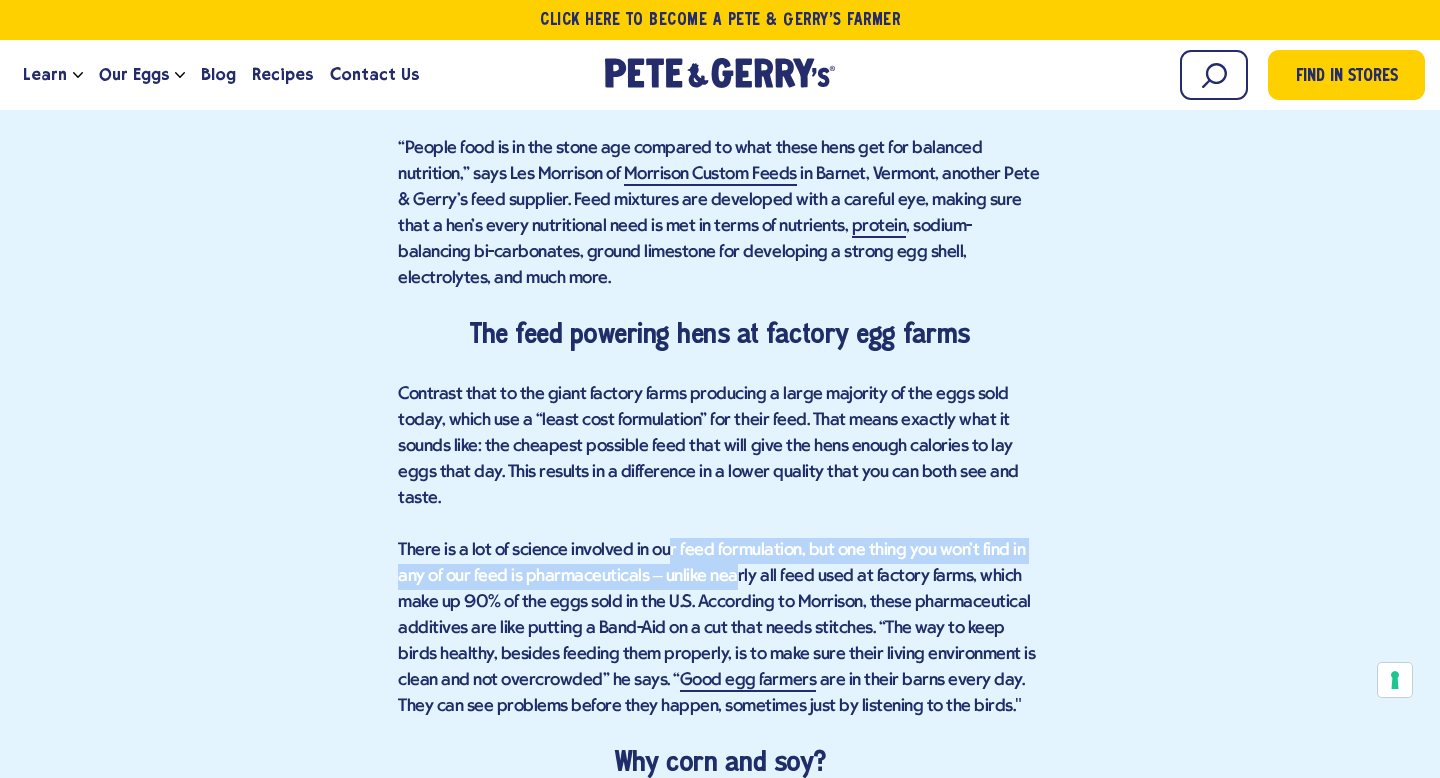 scroll, scrollTop: 1873, scrollLeft: 0, axis: vertical 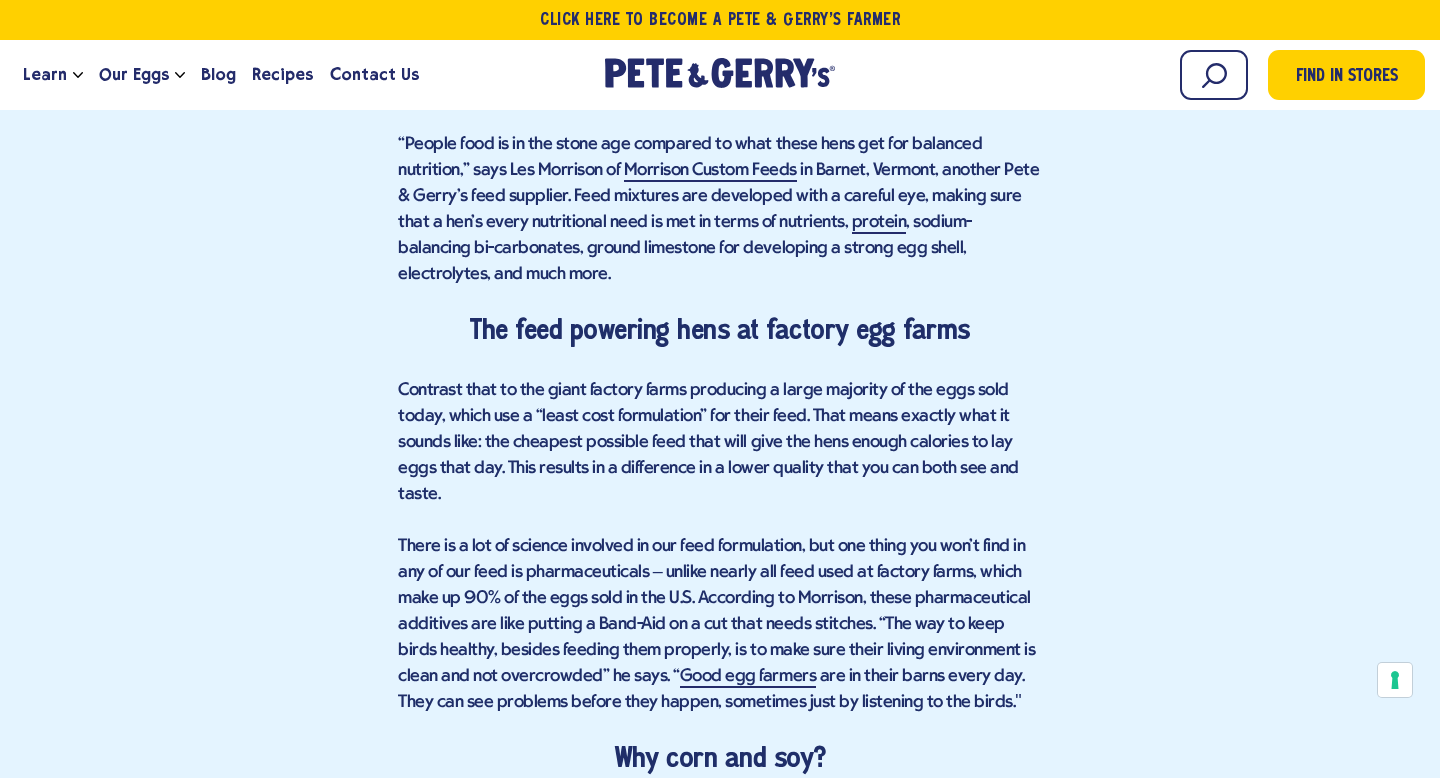 click on "There is a lot of science involved in our feed formulation, but one thing you won’t find in any of our feed is pharmaceuticals – unlike nearly all feed used at factory farms, which make up 90% of the eggs sold in the U.S. According to Morrison, these pharmaceutical additives are like putting a Band-Aid on a cut that needs stitches. “The way to keep birds healthy, besides feeding them properly, is to make sure their living environment is clean and not overcrowded” he says. “ Good egg farmers   are in their barns every day. They can see problems before they happen, sometimes just by listening to the birds."" at bounding box center [720, 625] 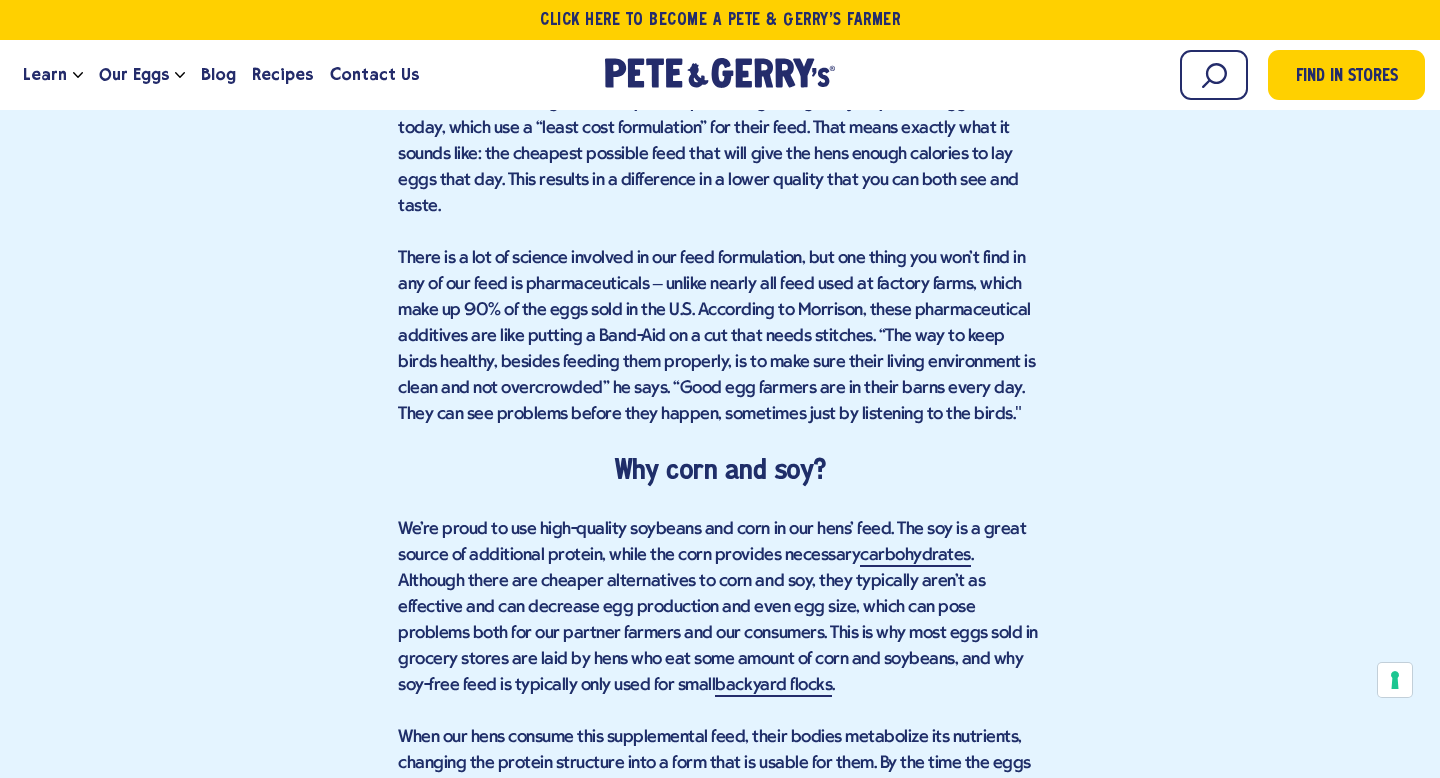 scroll, scrollTop: 2172, scrollLeft: 0, axis: vertical 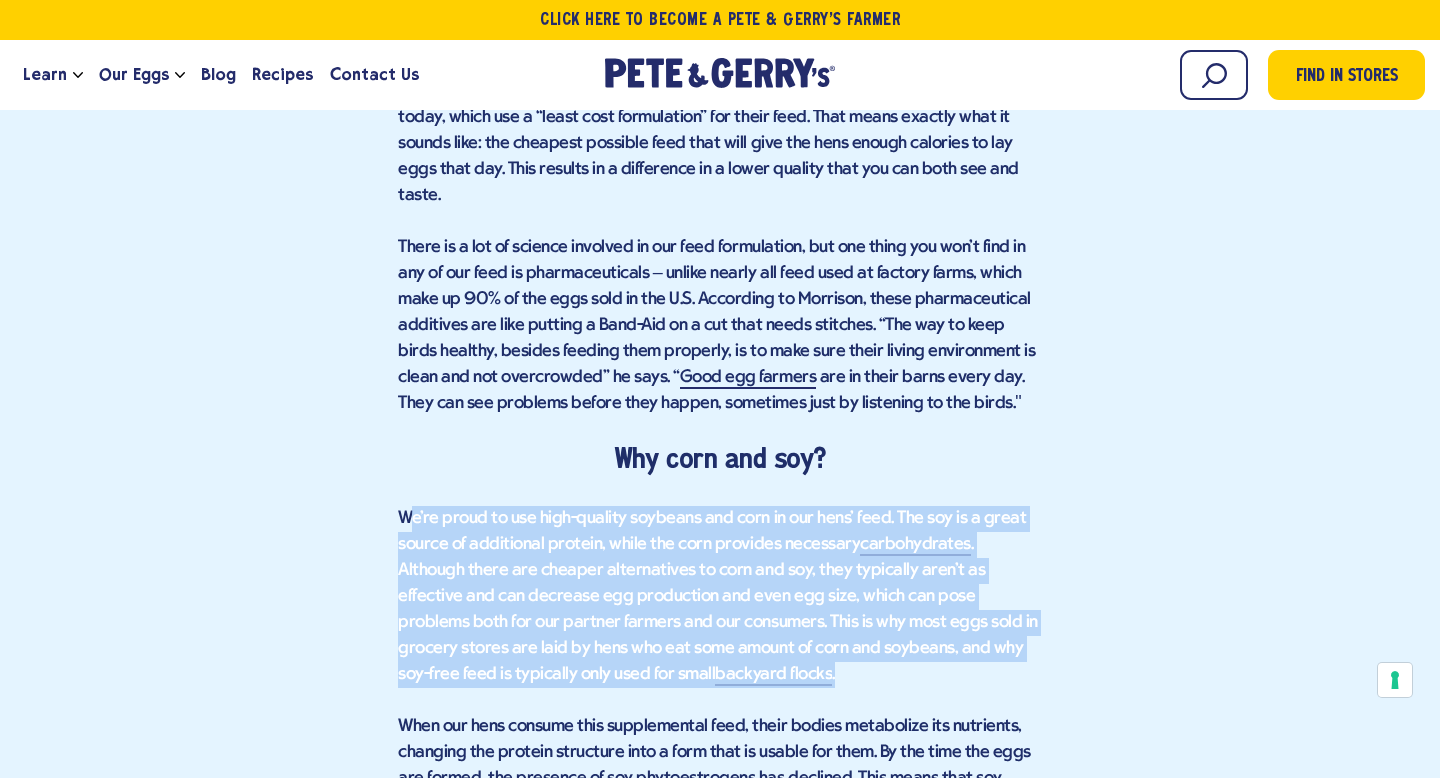 drag, startPoint x: 407, startPoint y: 490, endPoint x: 780, endPoint y: 654, distance: 407.46164 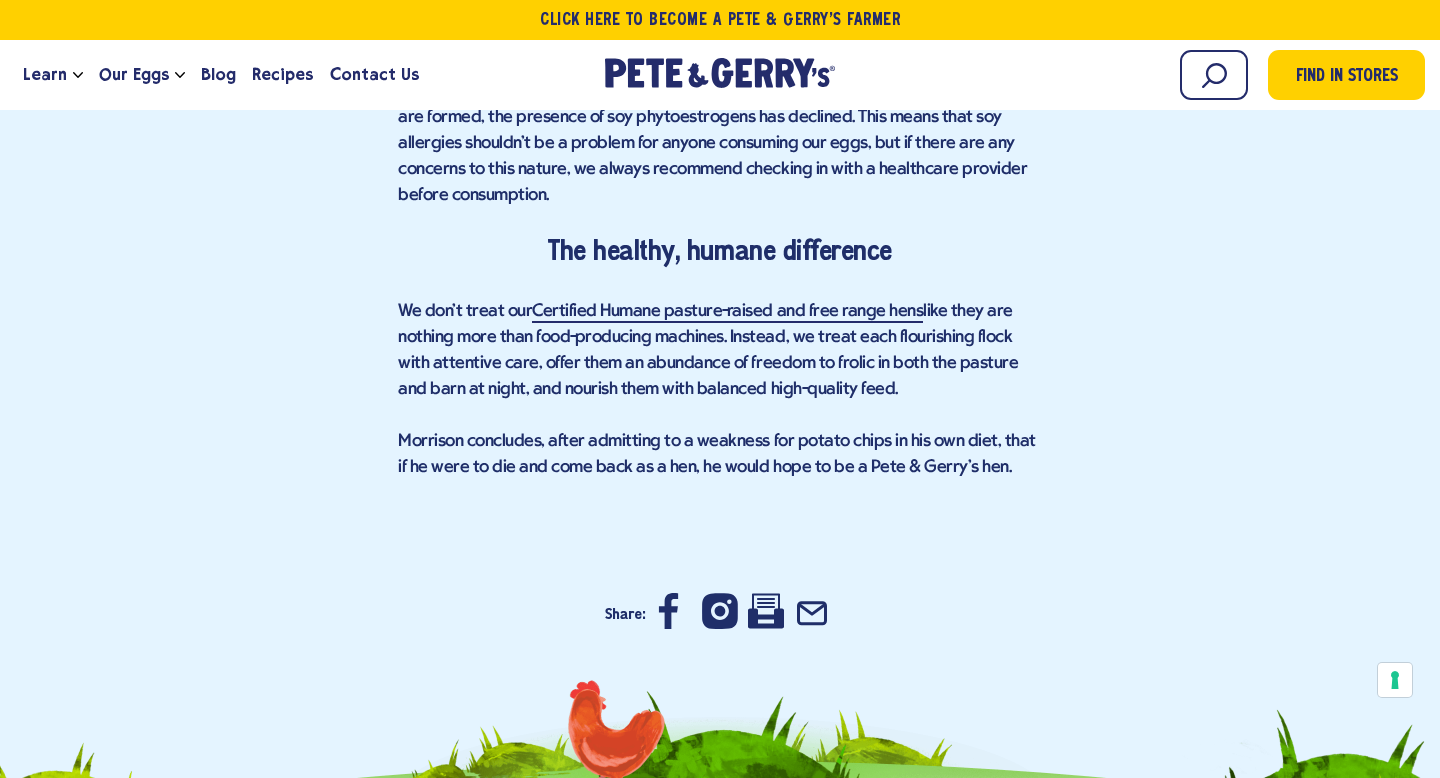 scroll, scrollTop: 2835, scrollLeft: 0, axis: vertical 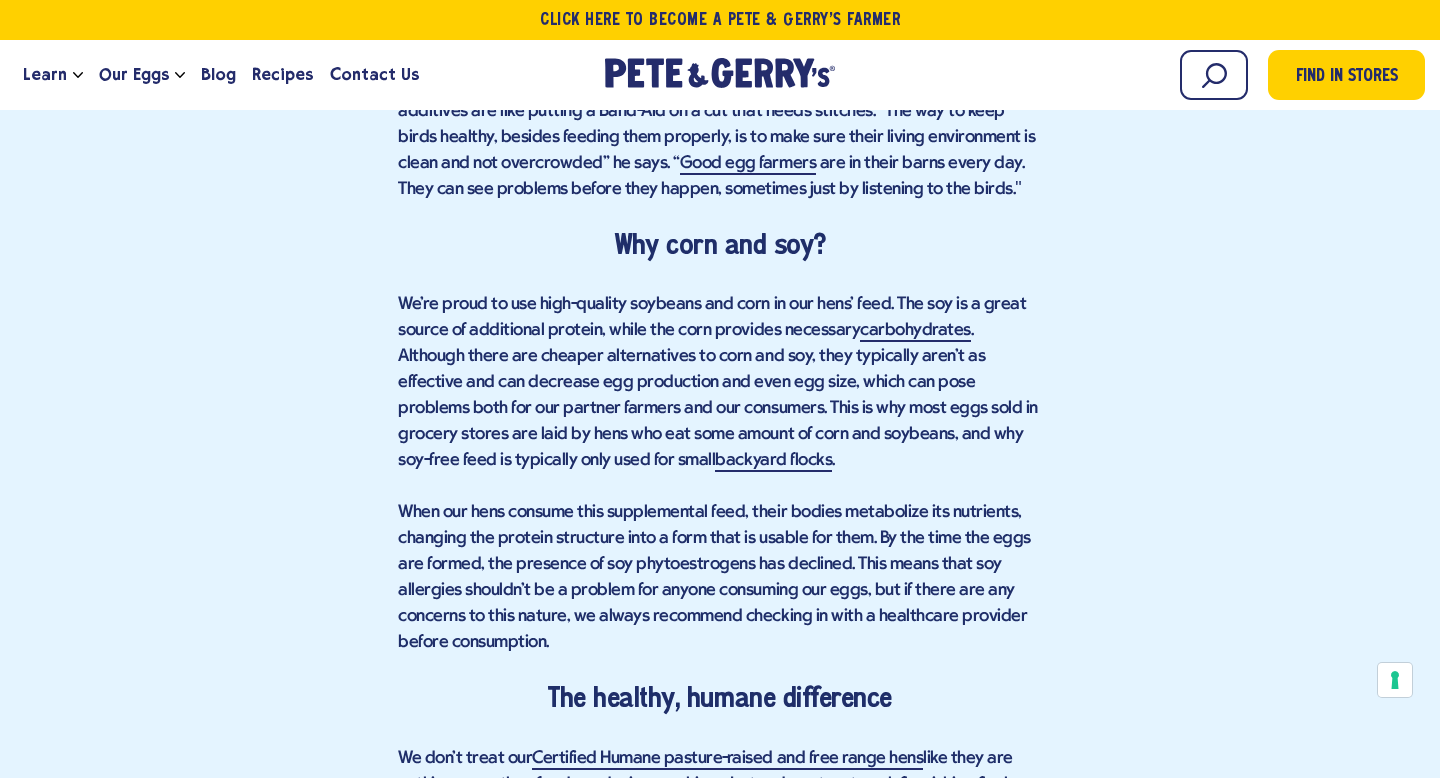click on "Find in Stores
The Secret to Quality Eggs? Nutrition Matters
You are what you eat, as they say.
We all know that a  good diet is essential to good health . That's one reason many of us eat eggs. And yet, too often we don't do a great job with our own nutrition or at balancing nutrient-dense foods with less satisfying ones. At Pete & Gerry's, our  Certified Humane
The feed behind Pete & Gerry's Eggs
Morrison Custom Feeds     protein" at bounding box center [720, -197] 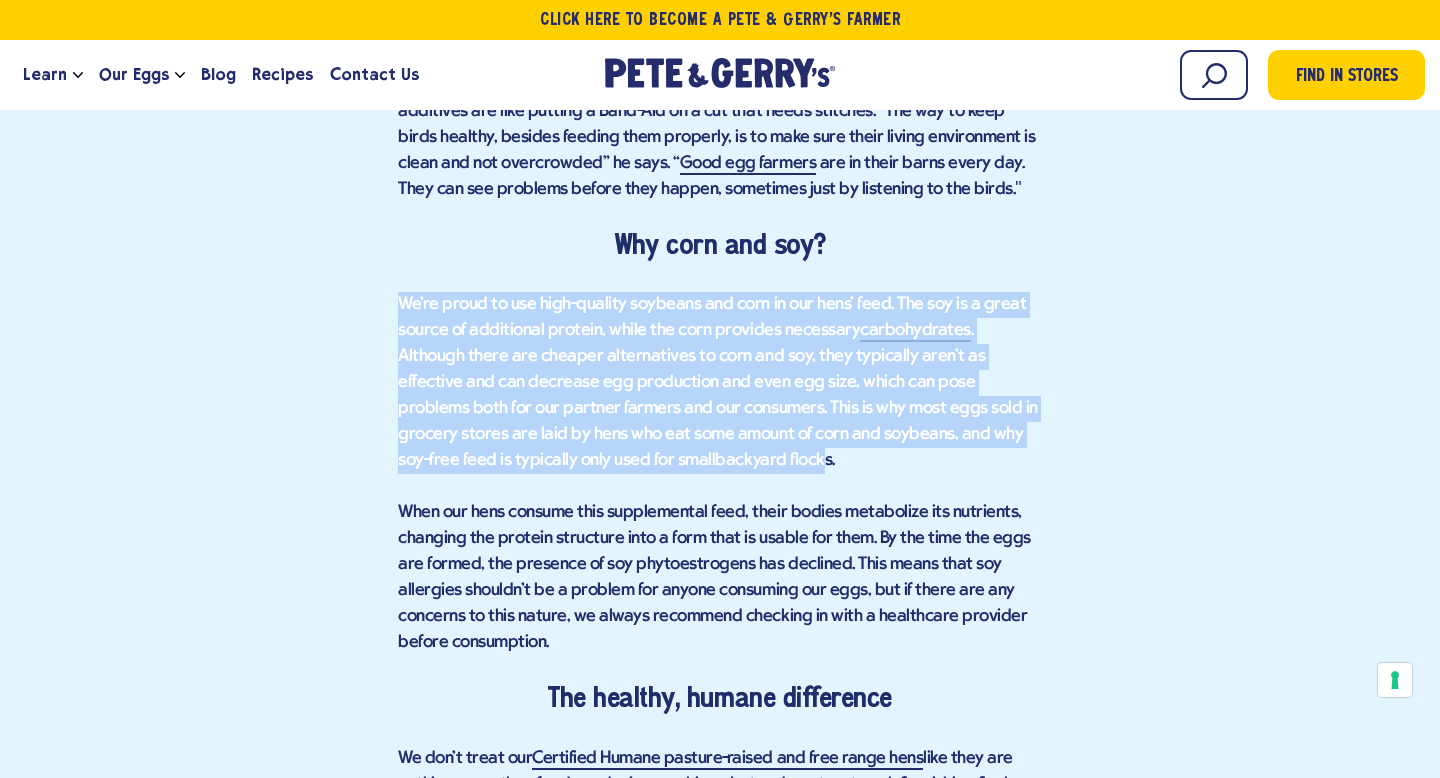 drag, startPoint x: 400, startPoint y: 270, endPoint x: 641, endPoint y: 427, distance: 287.62823 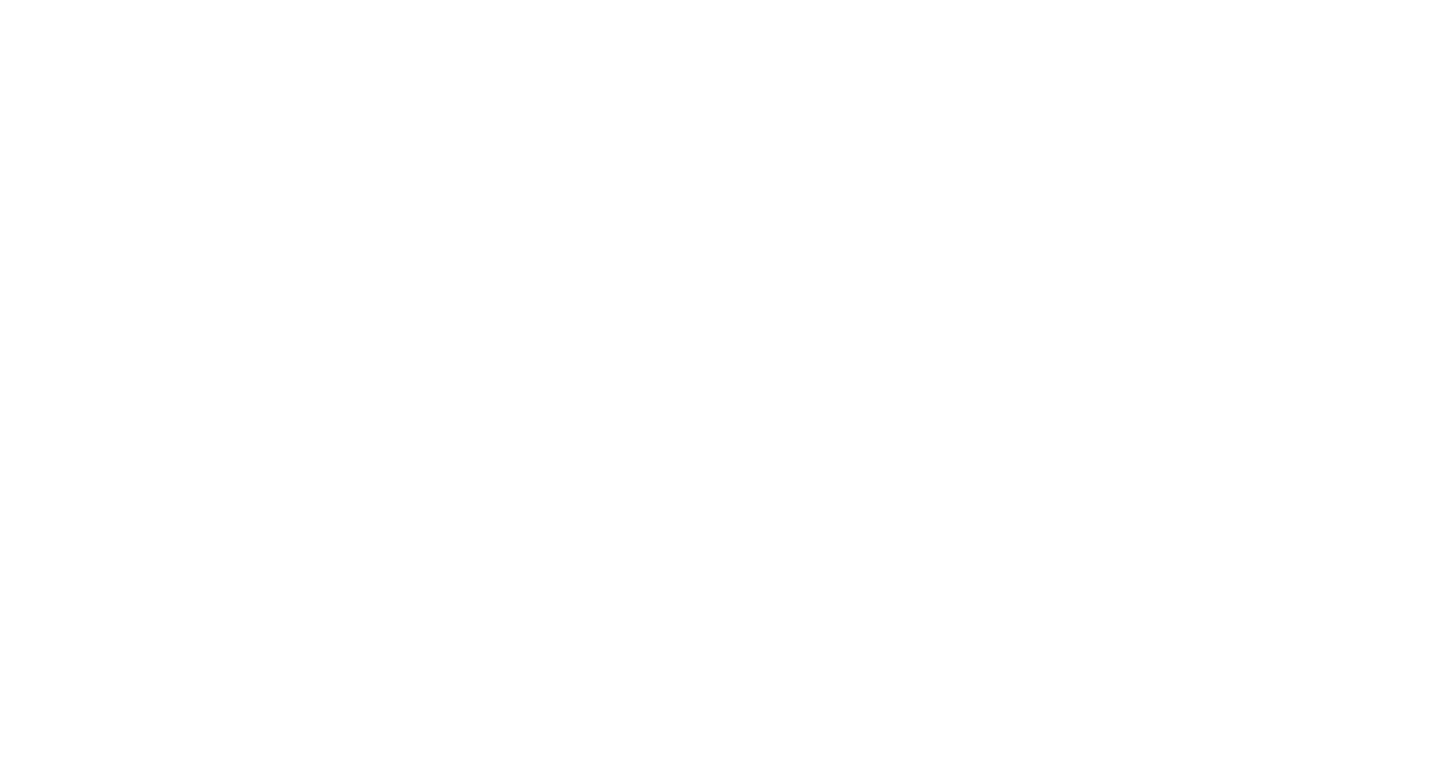 scroll, scrollTop: 0, scrollLeft: 0, axis: both 